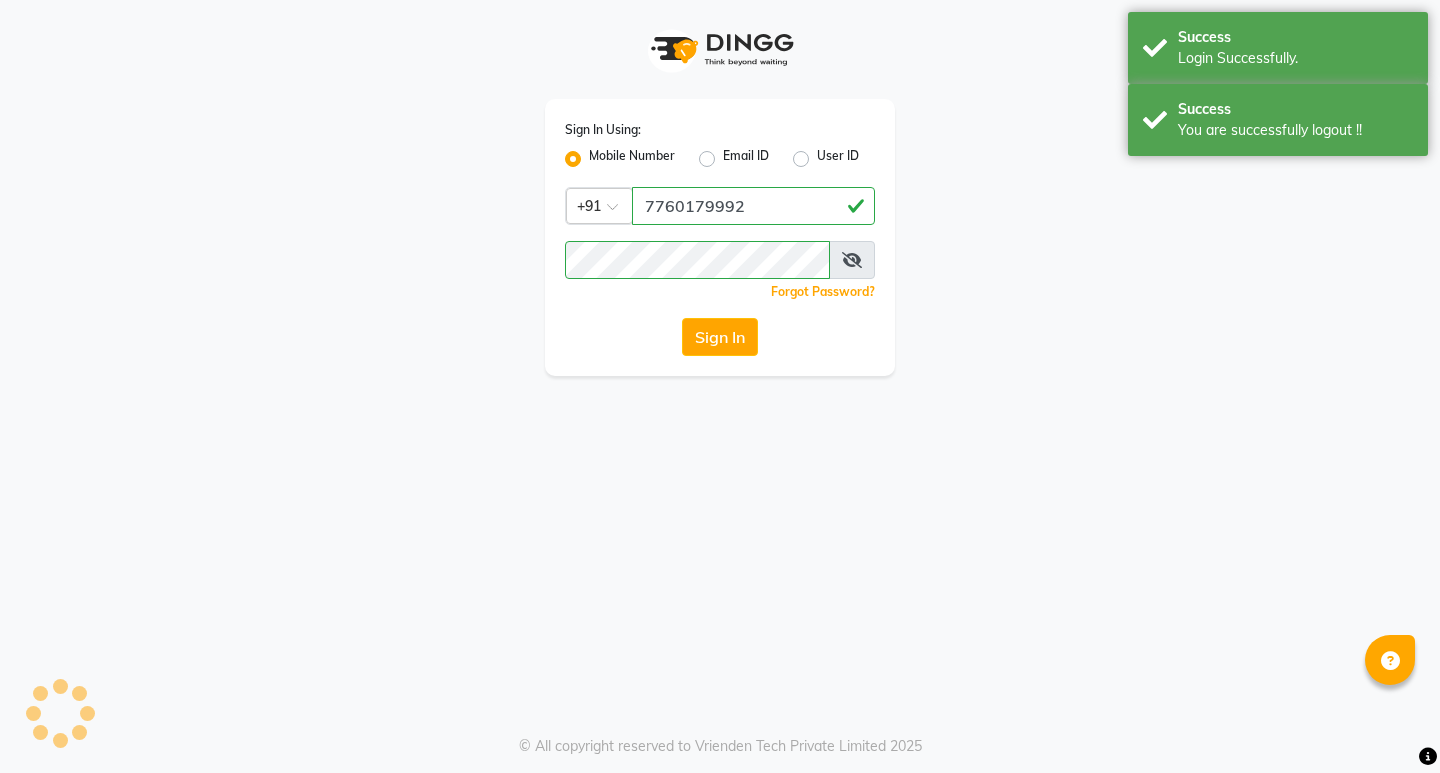 scroll, scrollTop: 0, scrollLeft: 0, axis: both 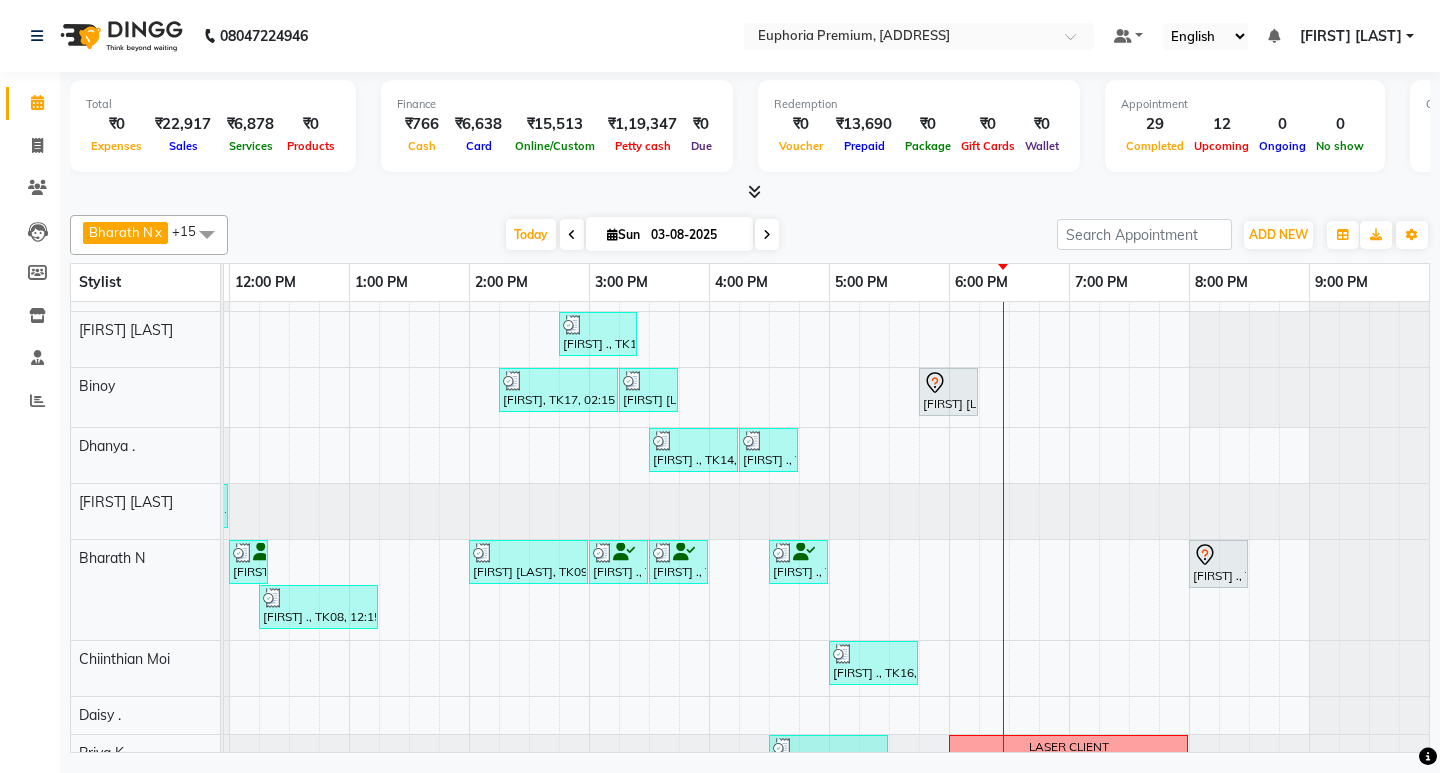 click on "[FIRST] ., TK03, 09:30 AM-09:50 AM, EP-Full Arms Catridge Wax     [FIRST] ., TK03, 10:00 AM-11:00 AM, EP-Full Arms Cream Wax,EP-Half Legs Cream Wax,EP-Under Arms Intimate     [FIRST] ., TK04, 11:00 AM-12:20 PM, EP-Full Arms Catridge Wax,EP-Under Arms Intimate,EP-Eyebrows Threading,EP-Upperlip Threading     [FIRST] ., TK04, 12:30 PM-01:10 PM, EP-Pedipure Rose Pedi     [FIRST] ., TK11, 03:30 PM-03:50 PM, EP-Eyebrows Threading     [FIRST] ., TK04, 11:30 AM-12:25 PM, EP-Pedipure Rose Pedi             [FIRST] [LAST], TK20, 03:30 PM-04:00 PM, EP-Brightening Masque             [FIRST] [LAST], TK20, 04:00 PM-04:35 PM, EP-Full Face Intimate             [FIRST] [LAST], TK20, 04:45 PM-05:05 PM, EP-Full Legs Cream Wax             [FIRST] [LAST], TK20, 05:15 PM-05:35 PM, EP-Eyebrows Threading             [FIRST] [LAST], TK20, 04:30 PM-04:50 PM, EP-Full Arms Cream Wax             [FIRST] [LAST], TK20, 05:00 PM-05:20 PM, EP-Under Arms Intimate             [FIRST] [LAST], TK20, 05:30 PM-07:00 PM, EP-Candle Pedi" at bounding box center [589, 621] 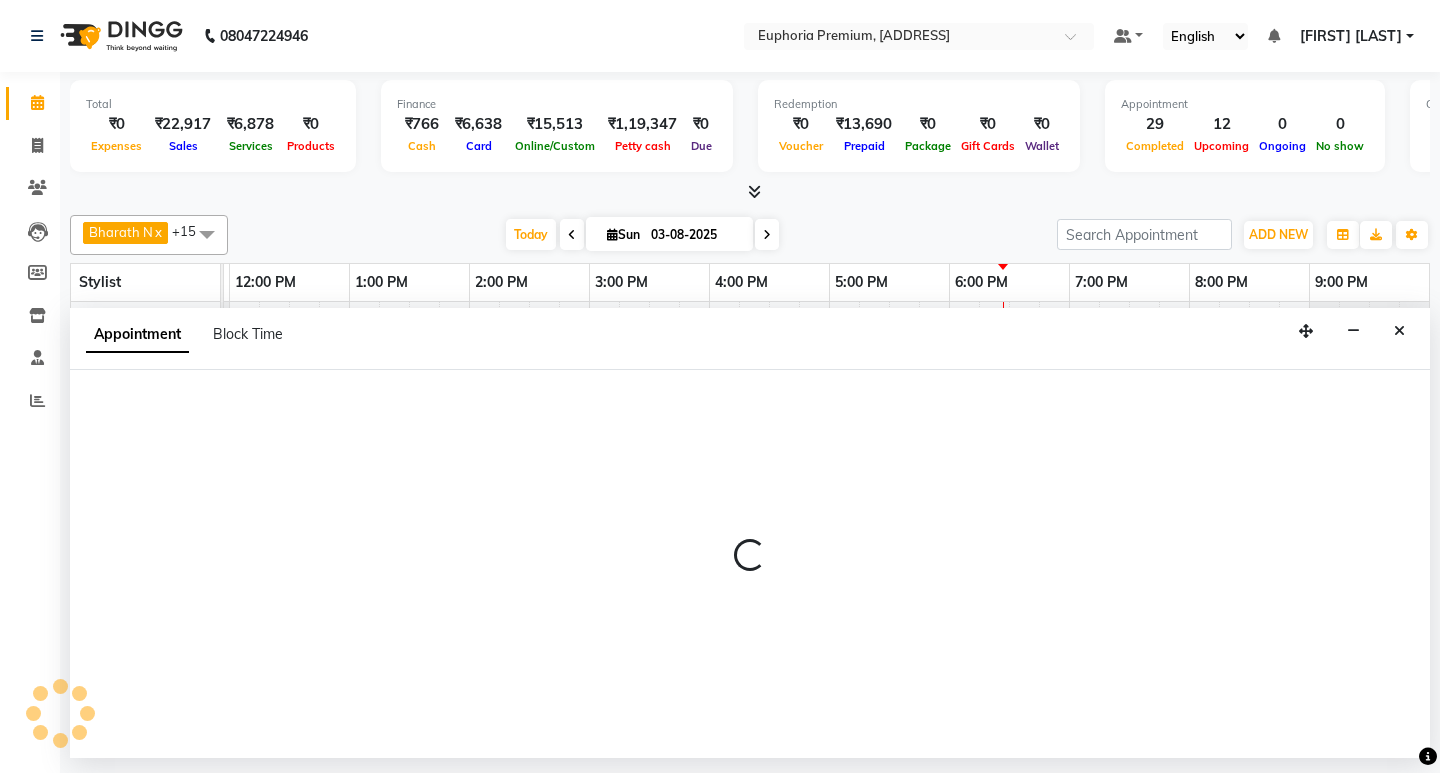 select on "71607" 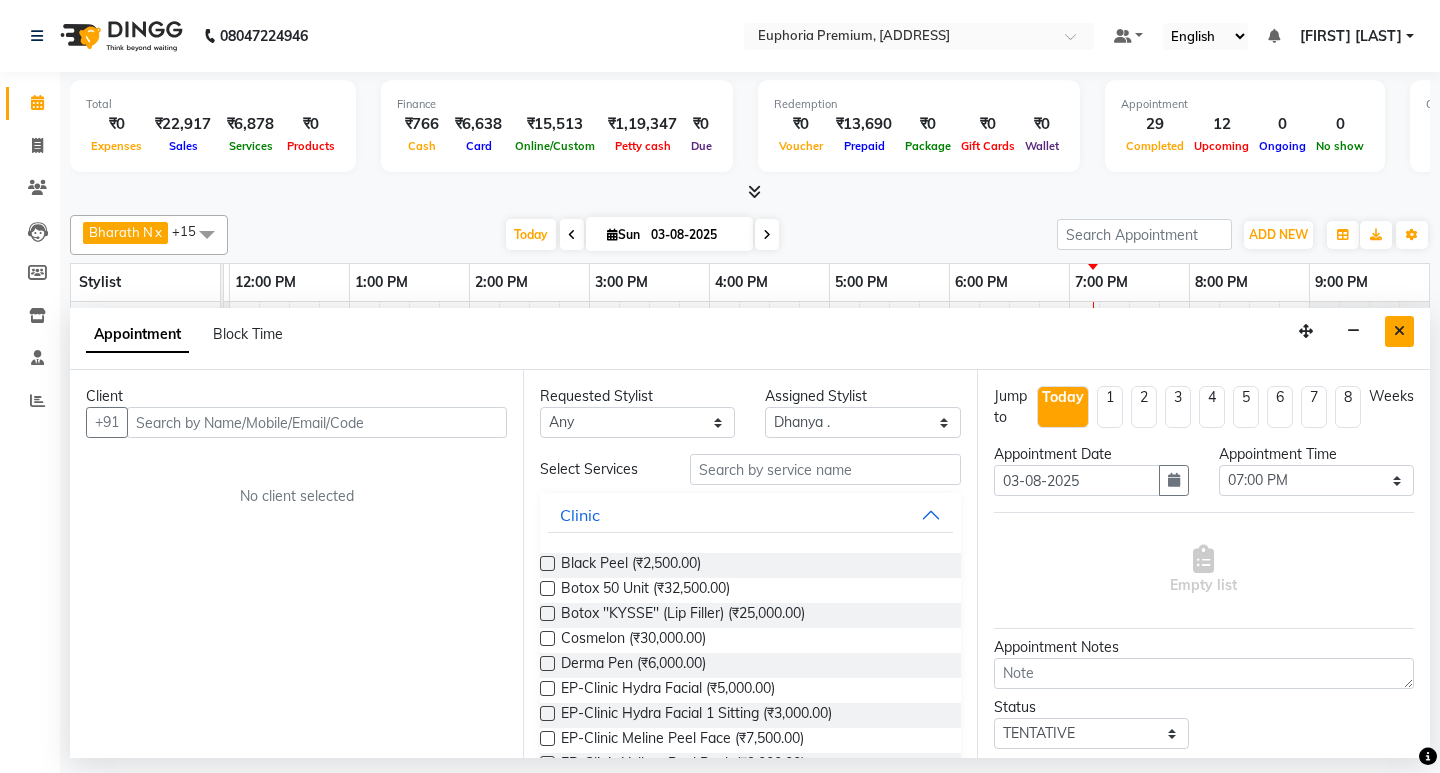 click at bounding box center (1399, 331) 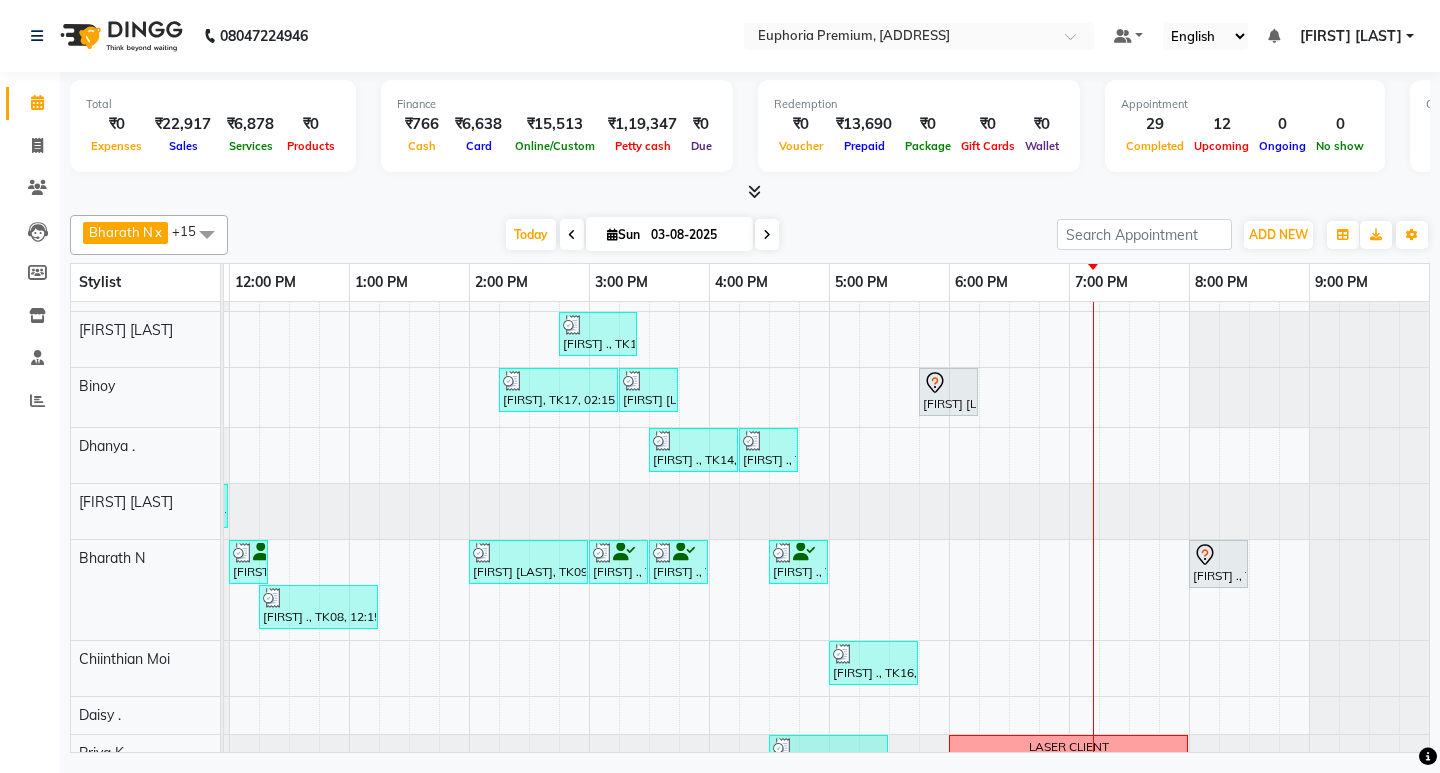 scroll, scrollTop: 256, scrollLeft: 490, axis: both 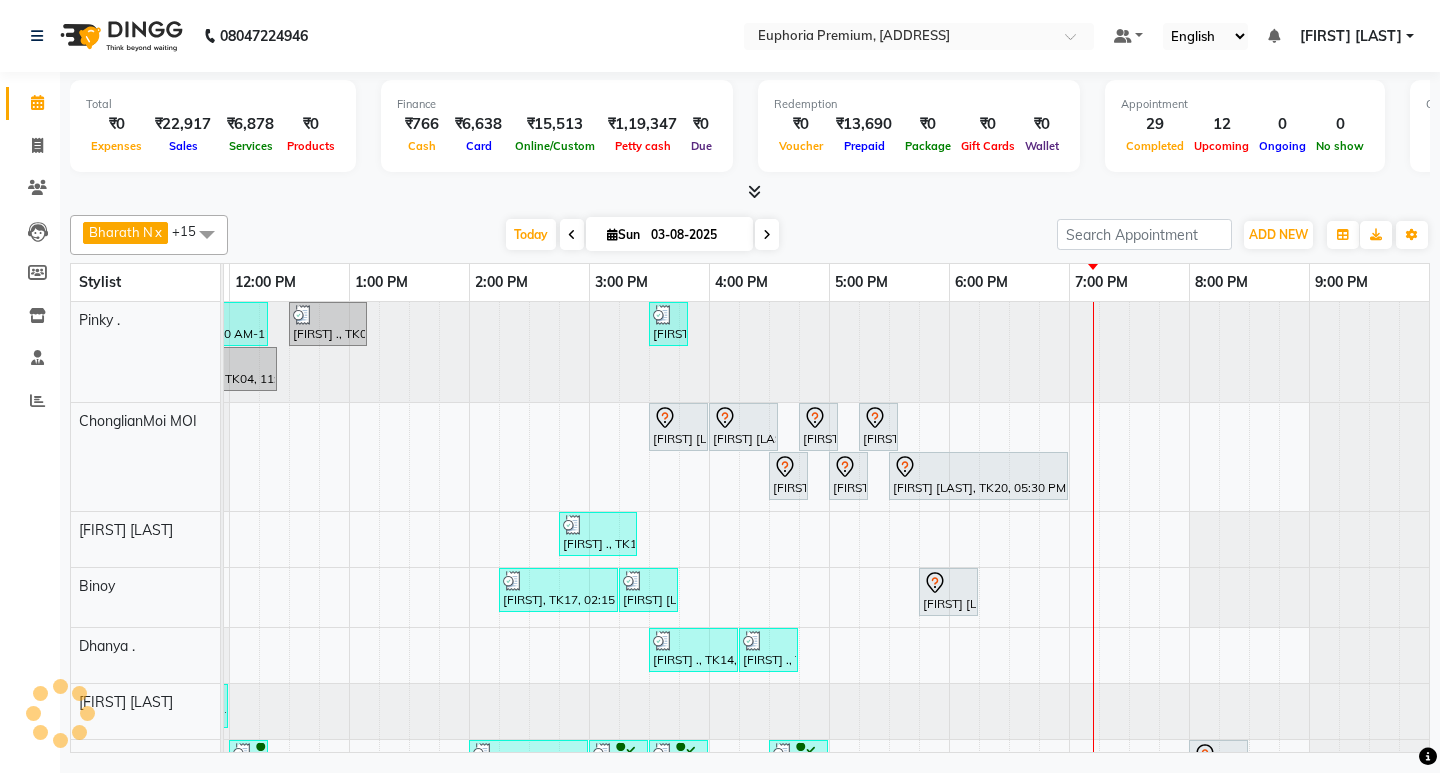 click at bounding box center (767, 234) 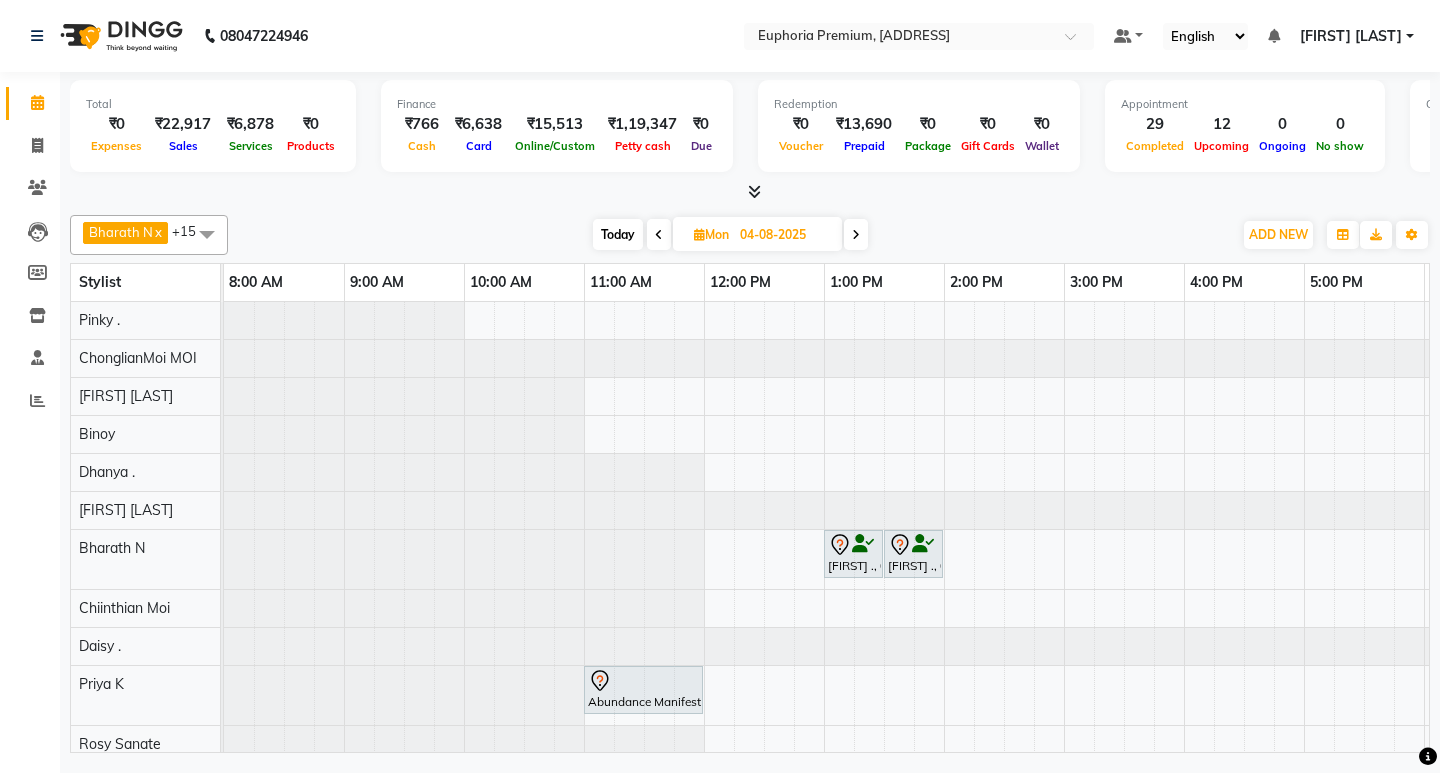 click on "Today" at bounding box center (618, 234) 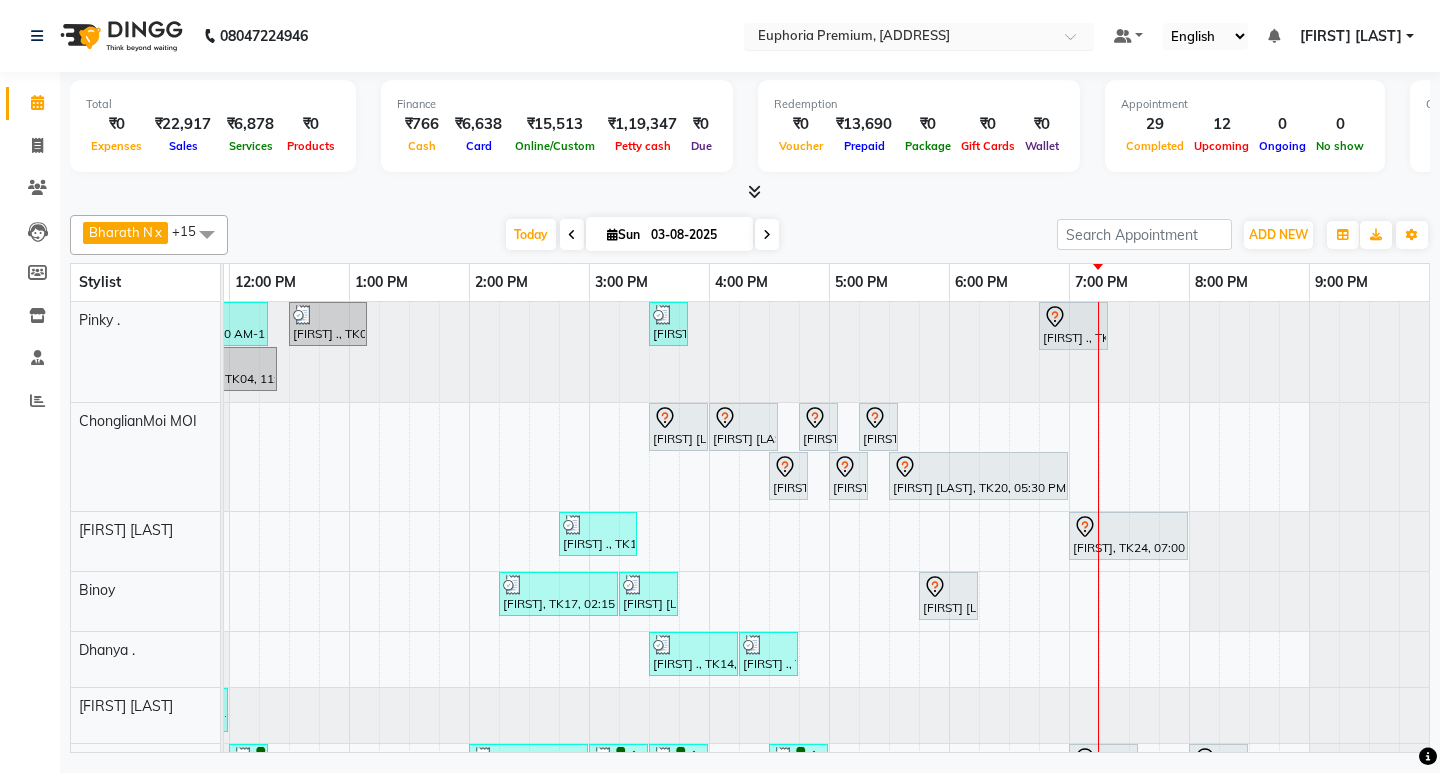 click at bounding box center (919, 38) 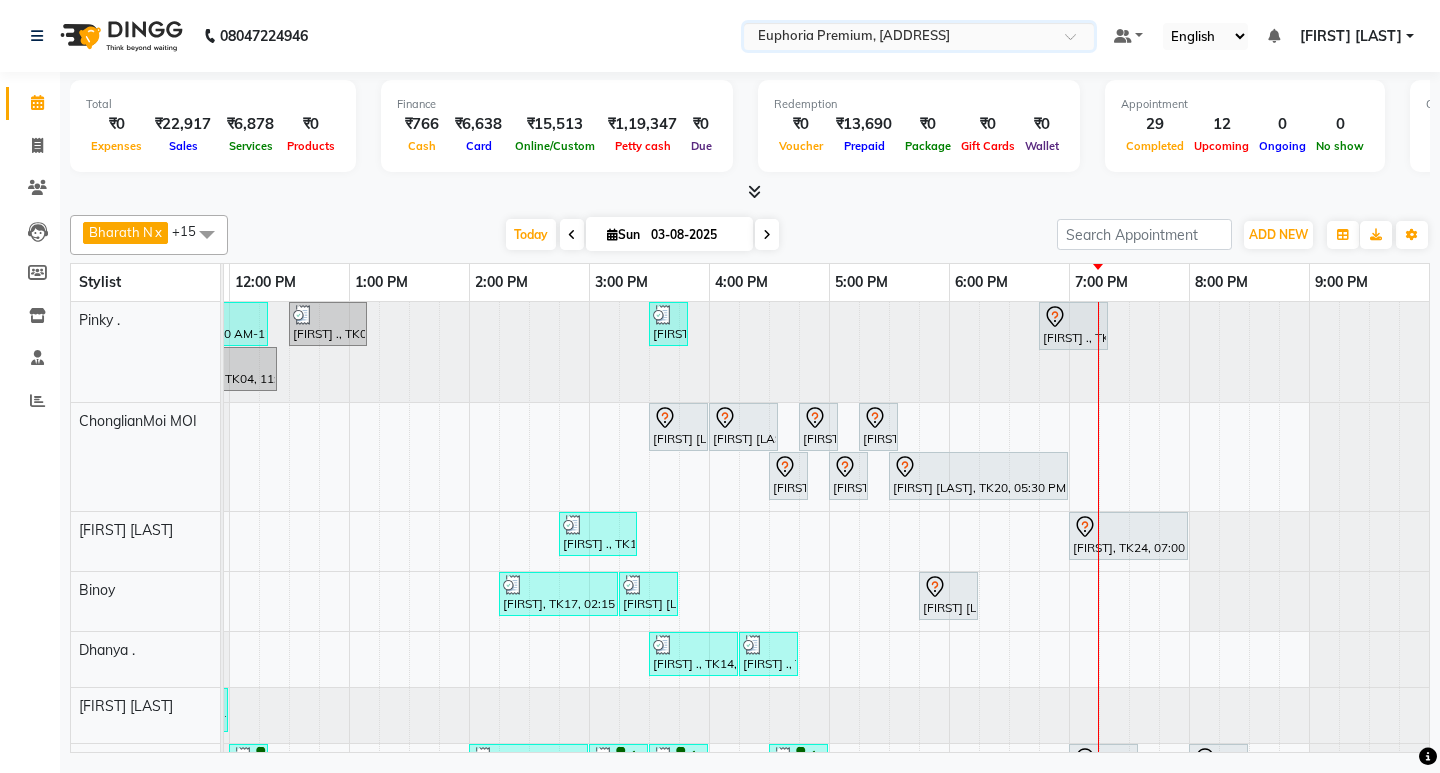 click at bounding box center (1077, 42) 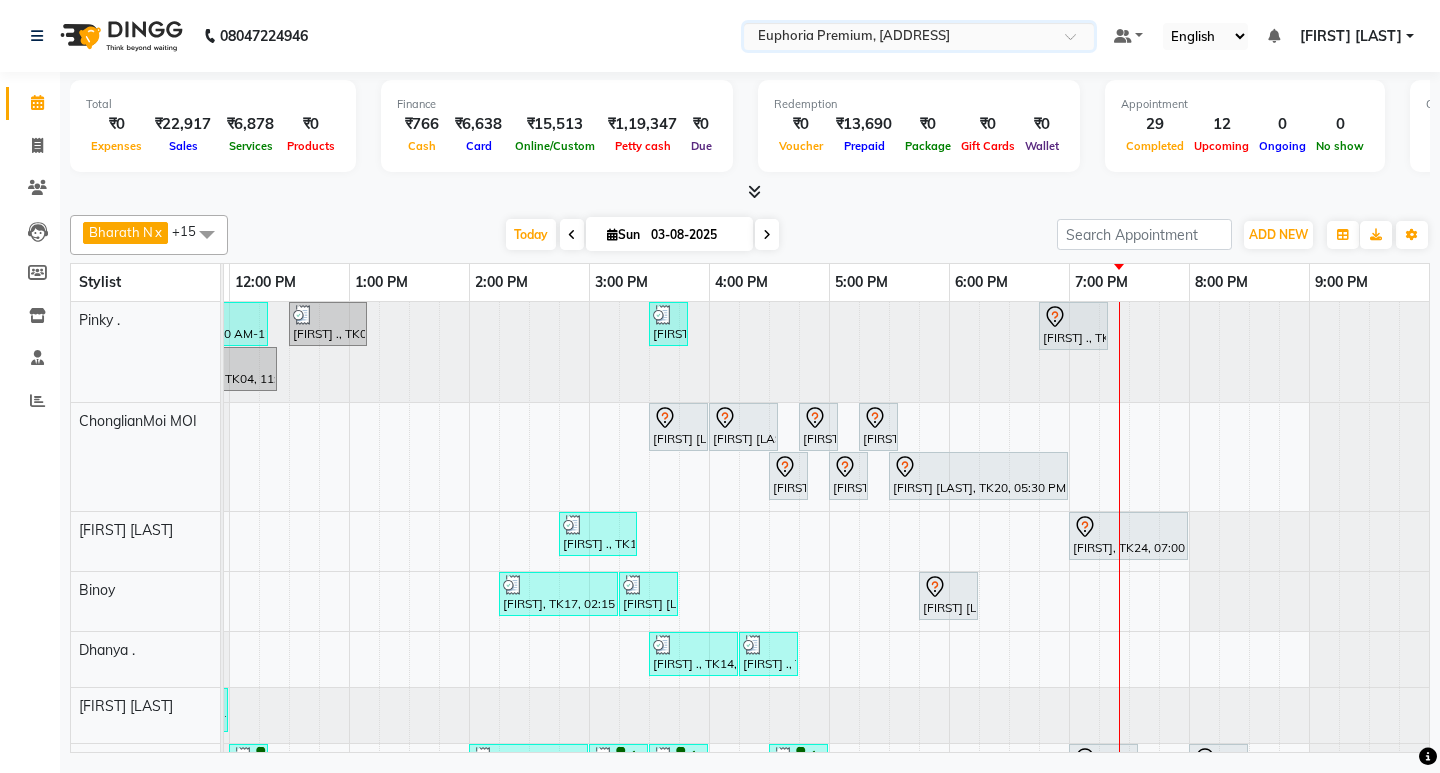 scroll, scrollTop: 69, scrollLeft: 475, axis: both 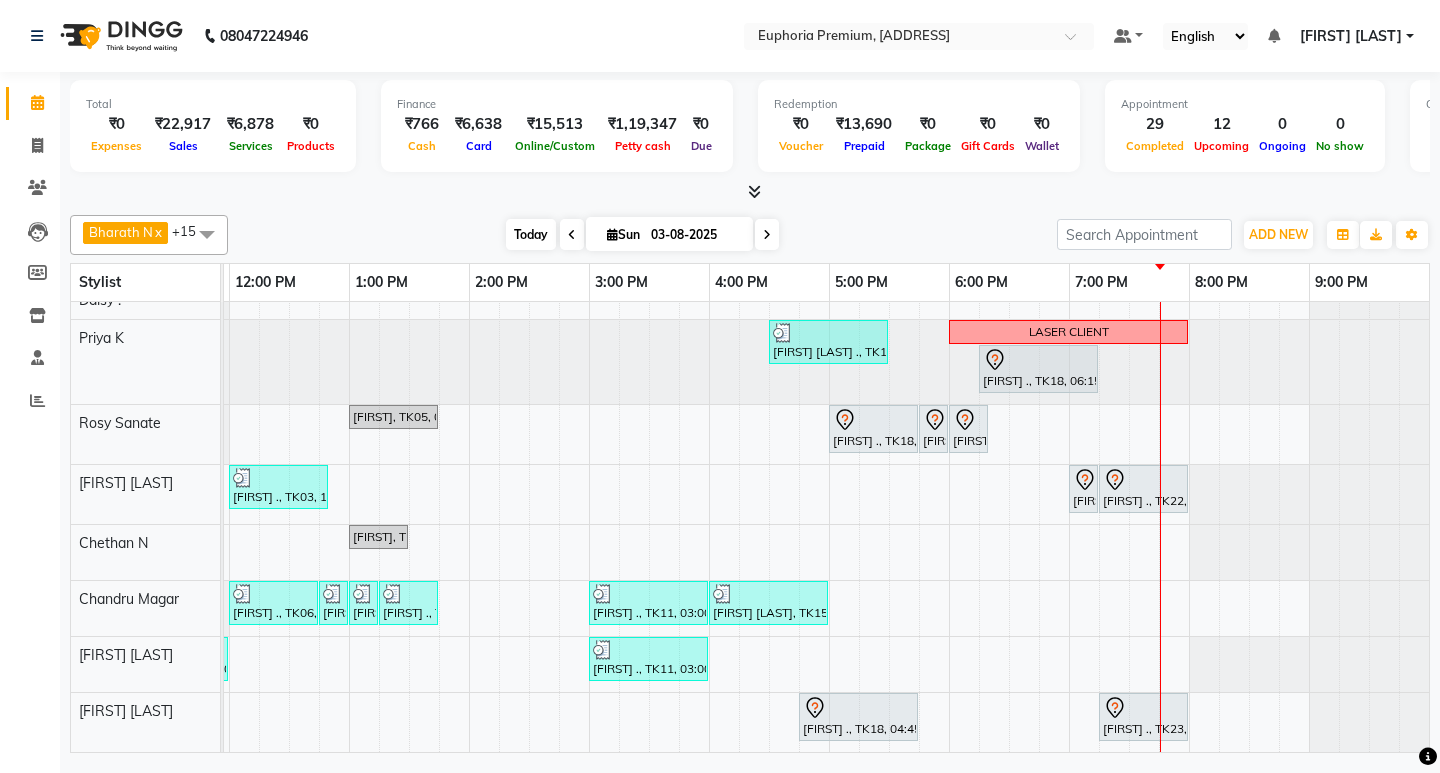 click on "Today" at bounding box center (531, 234) 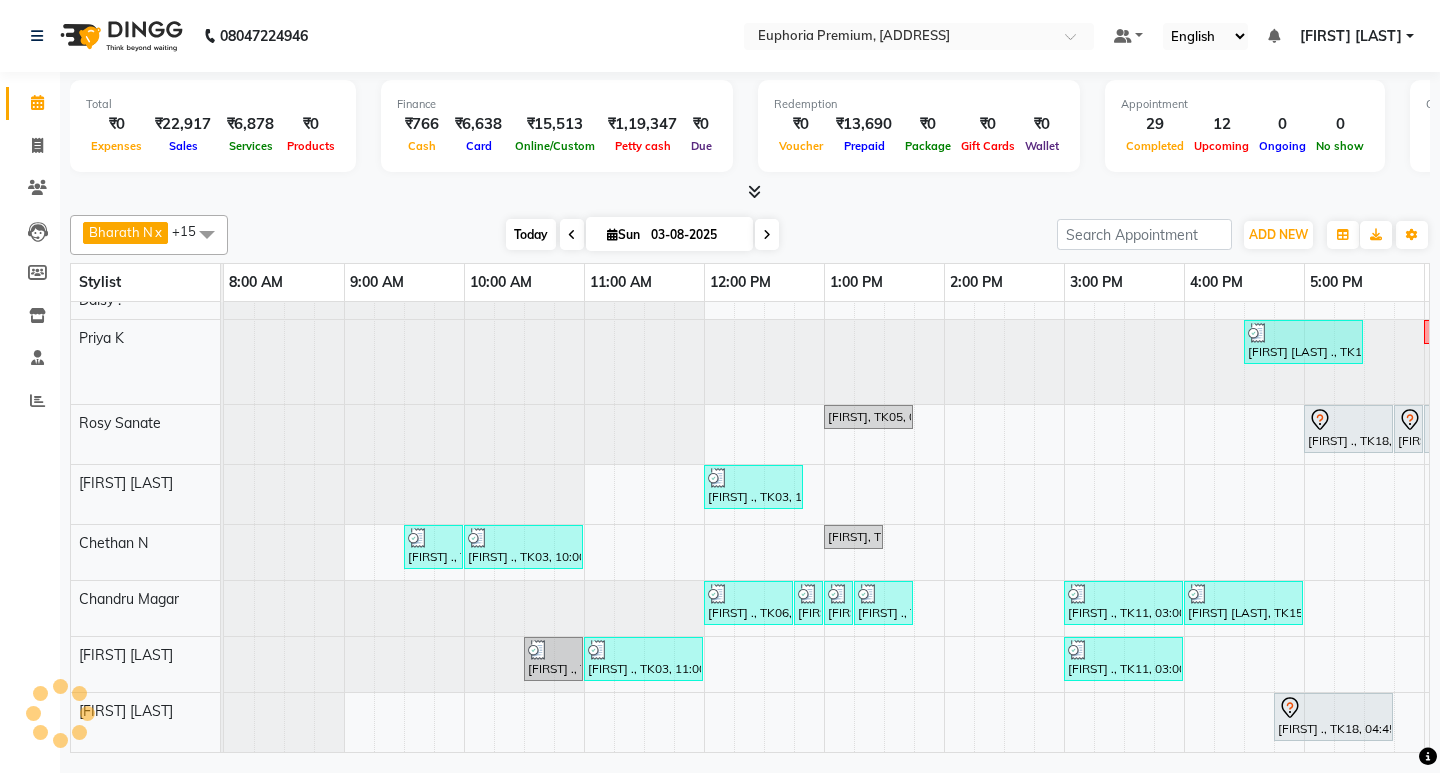 scroll, scrollTop: 0, scrollLeft: 475, axis: horizontal 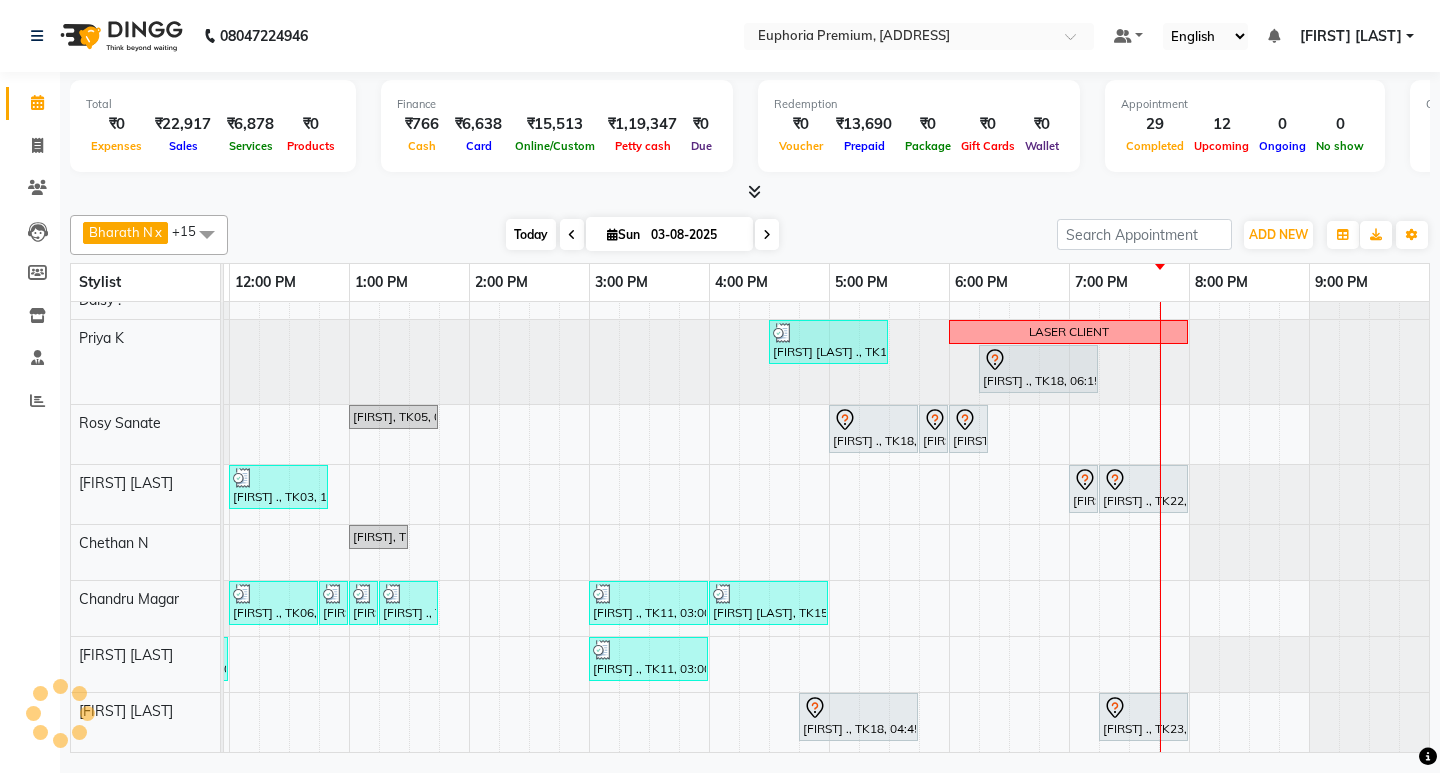 click on "Today" at bounding box center [531, 234] 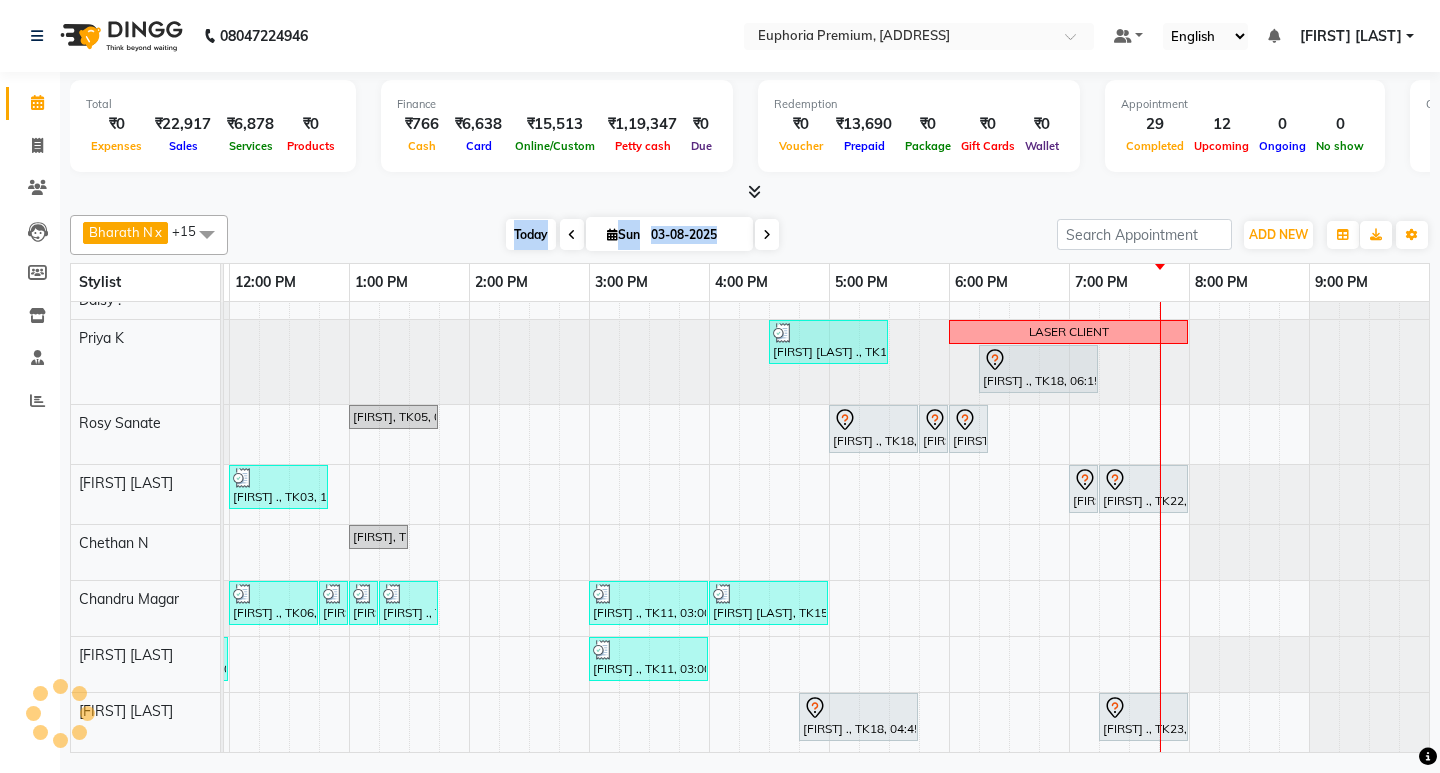 scroll, scrollTop: 0, scrollLeft: 475, axis: horizontal 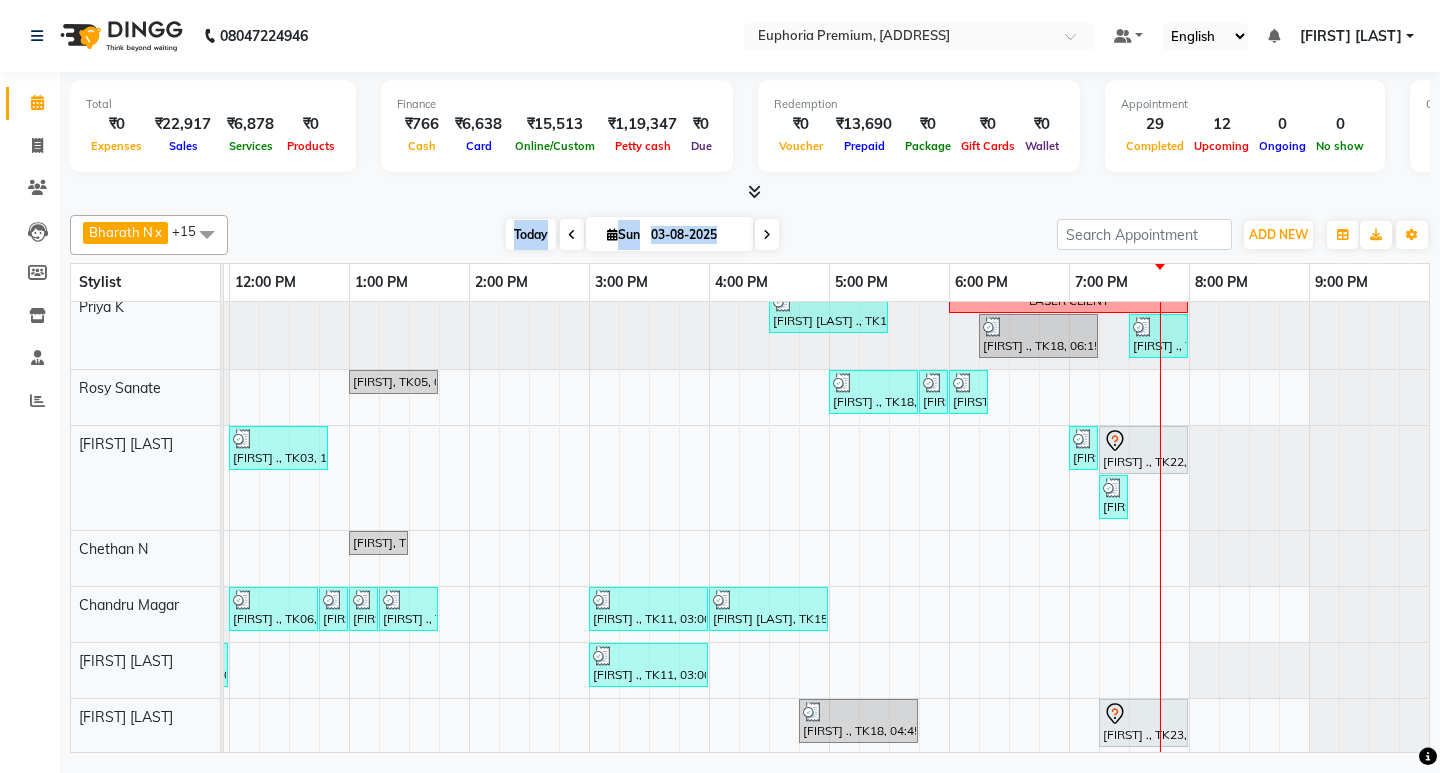 click on "Today" at bounding box center (531, 234) 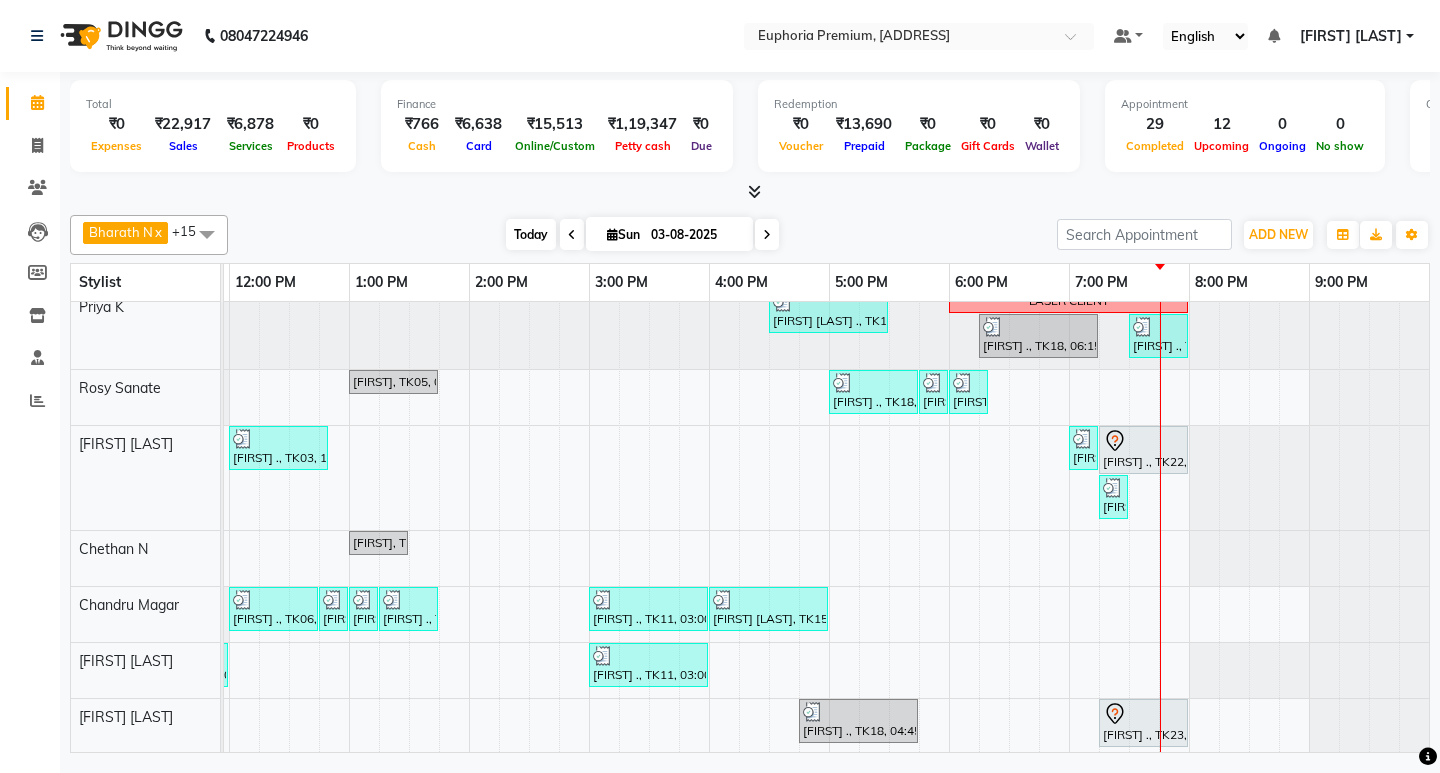 scroll, scrollTop: 0, scrollLeft: 475, axis: horizontal 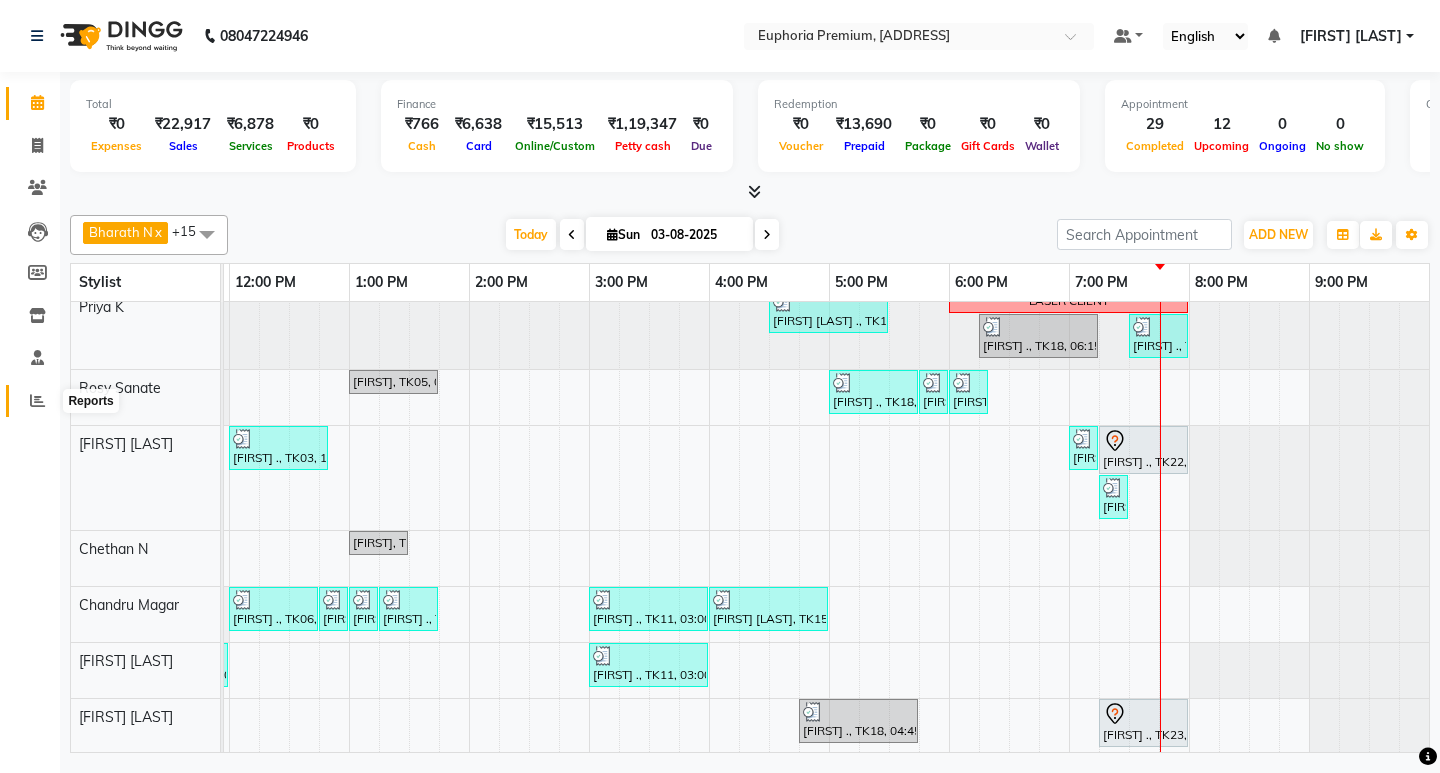 click 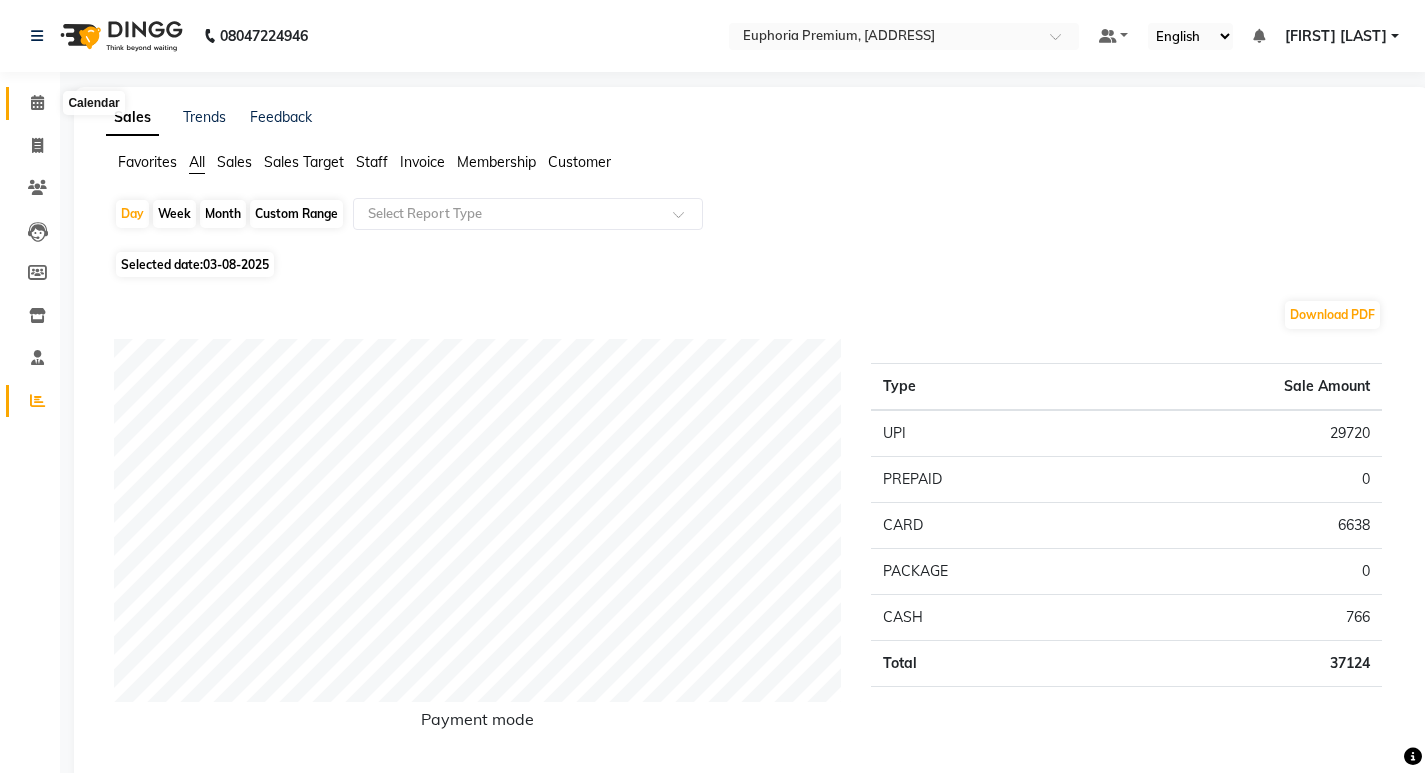 click 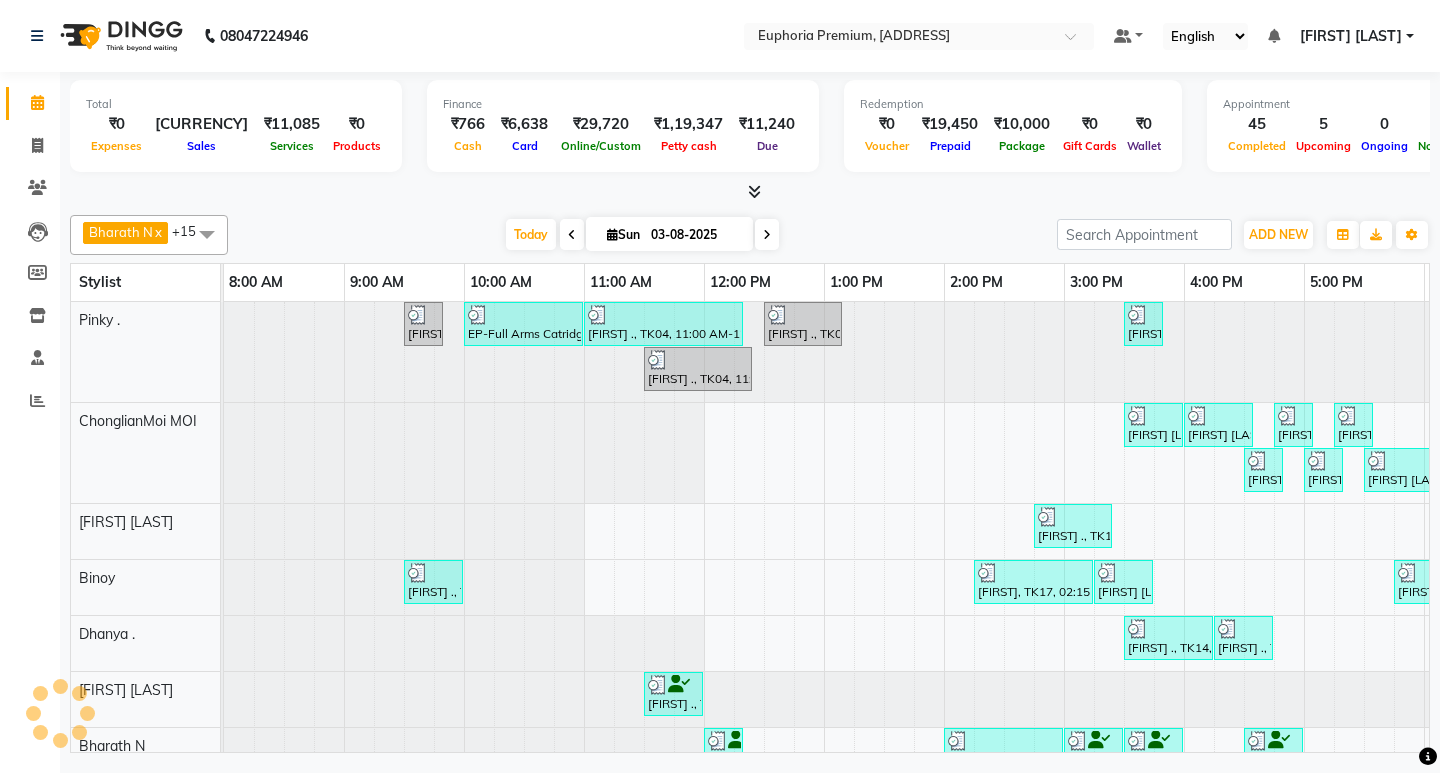 scroll, scrollTop: 0, scrollLeft: 0, axis: both 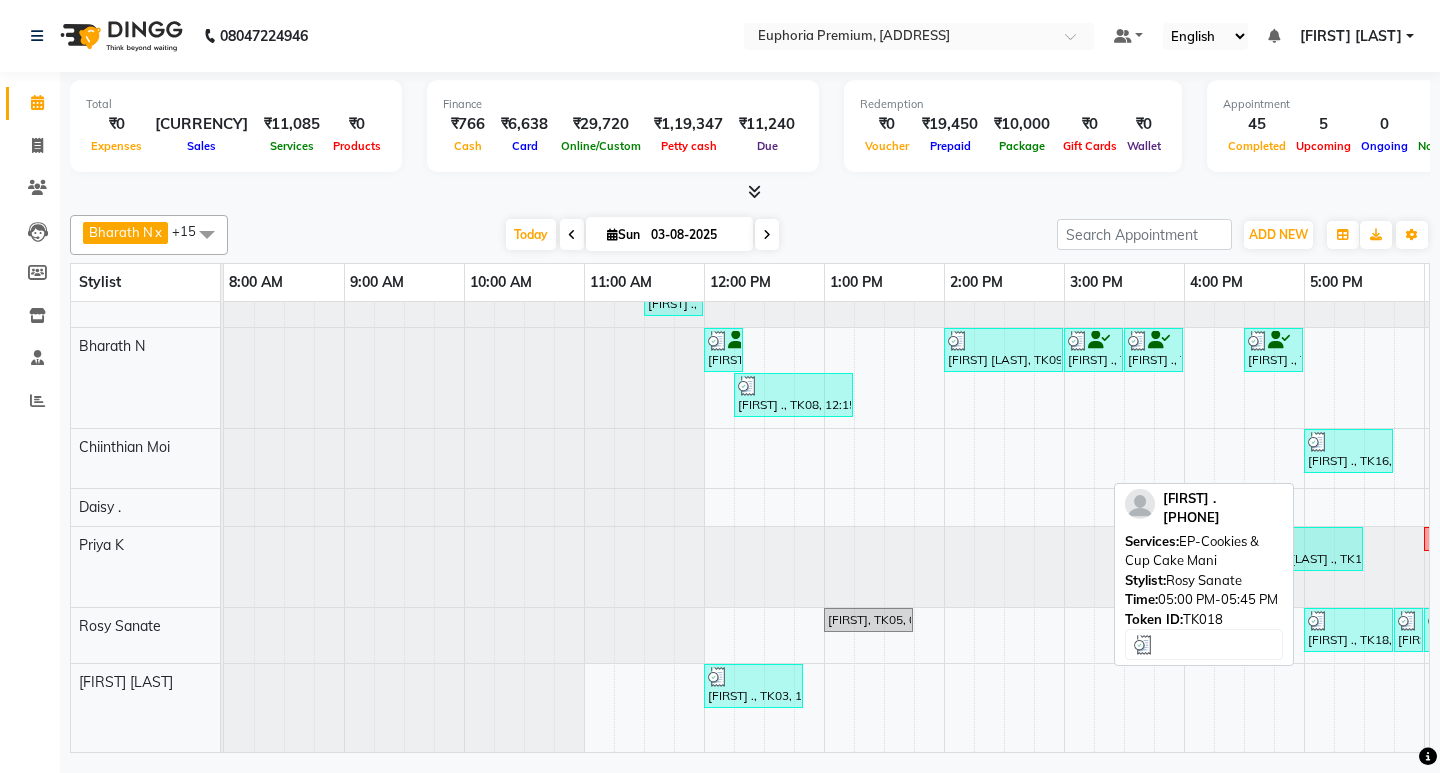 click at bounding box center [1318, 621] 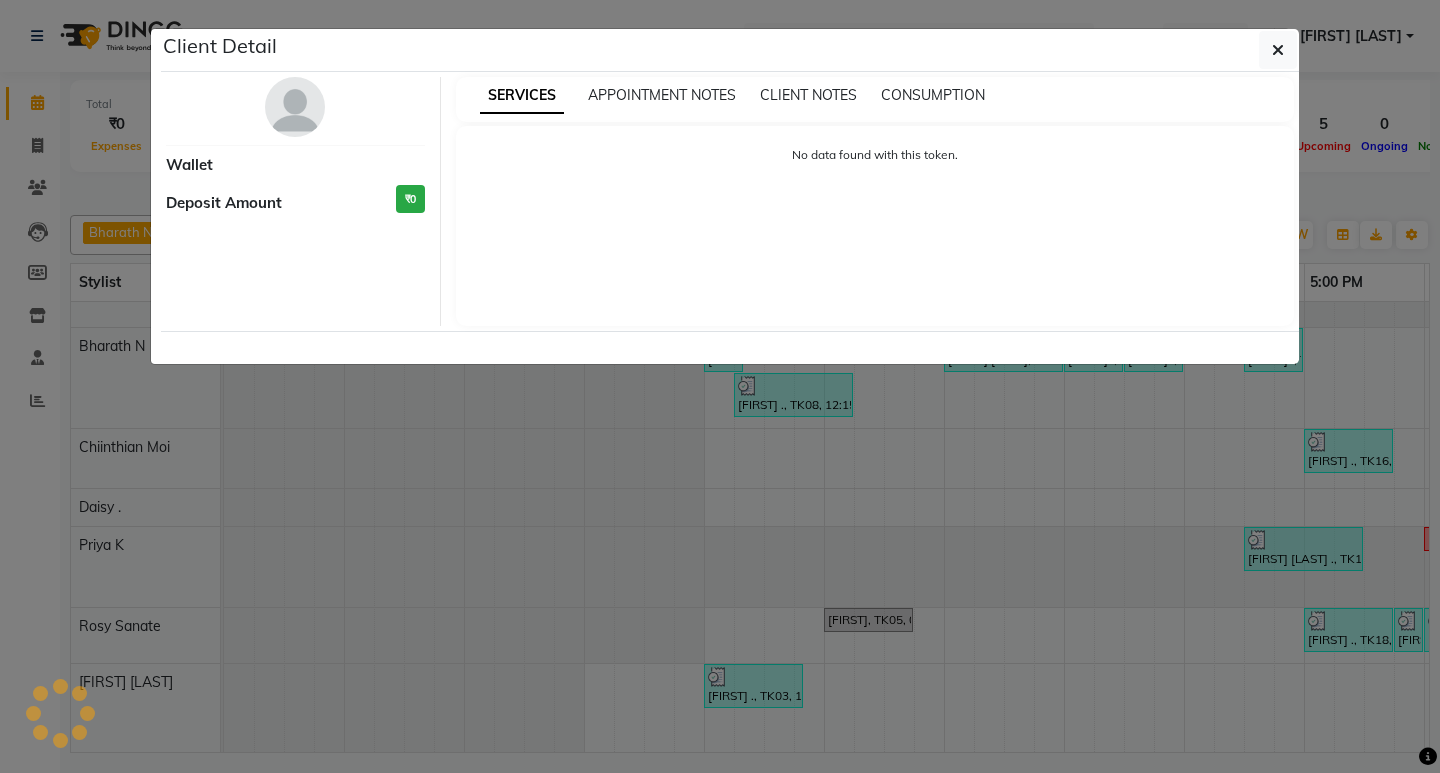 select on "3" 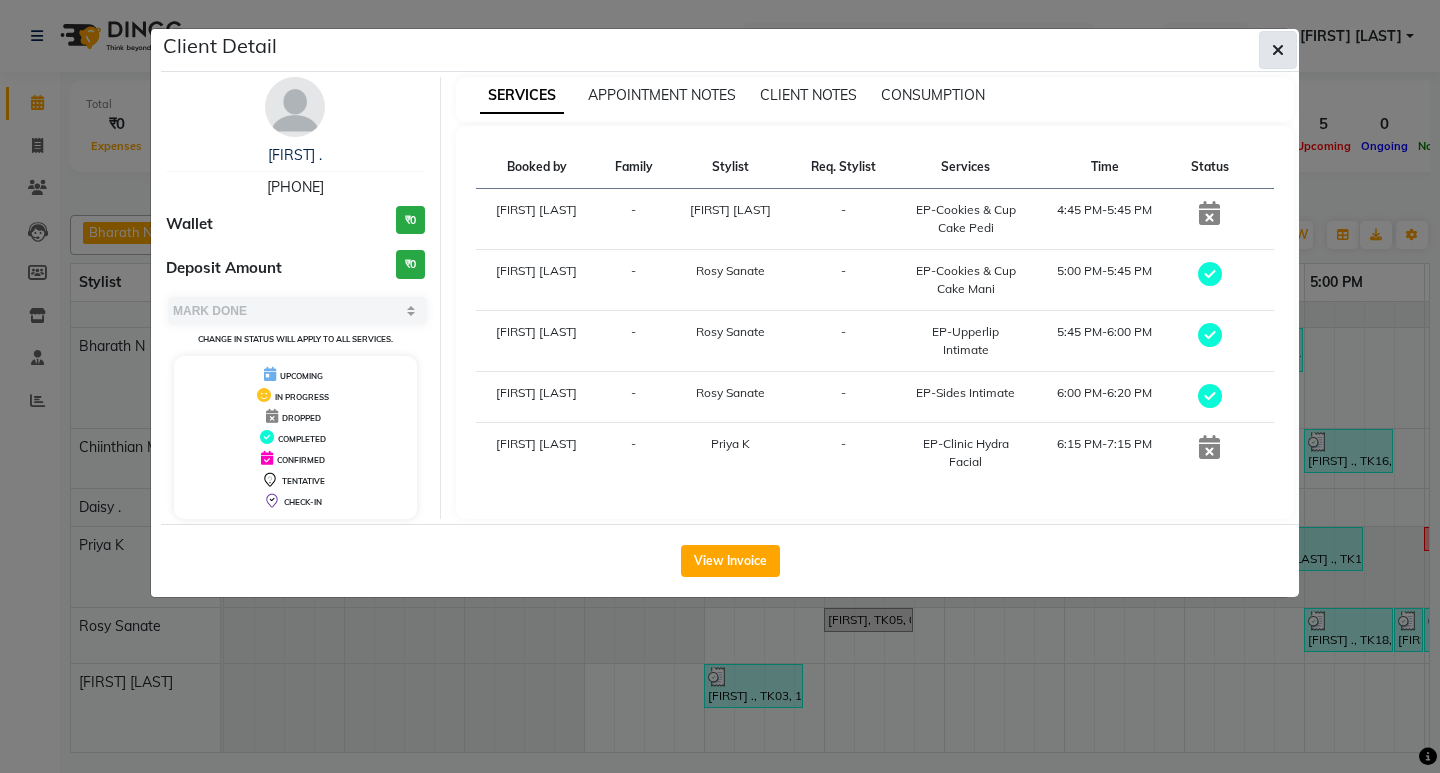 click 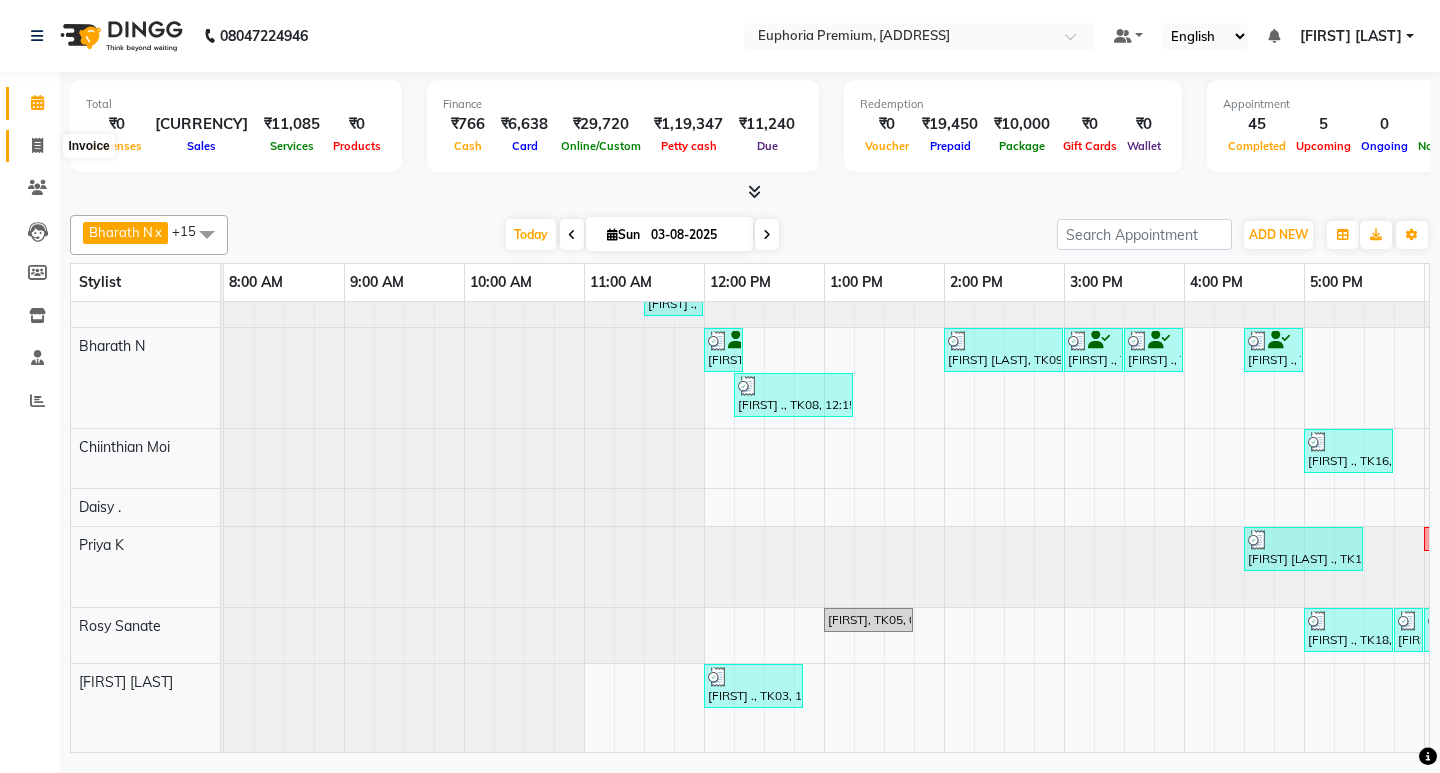 click 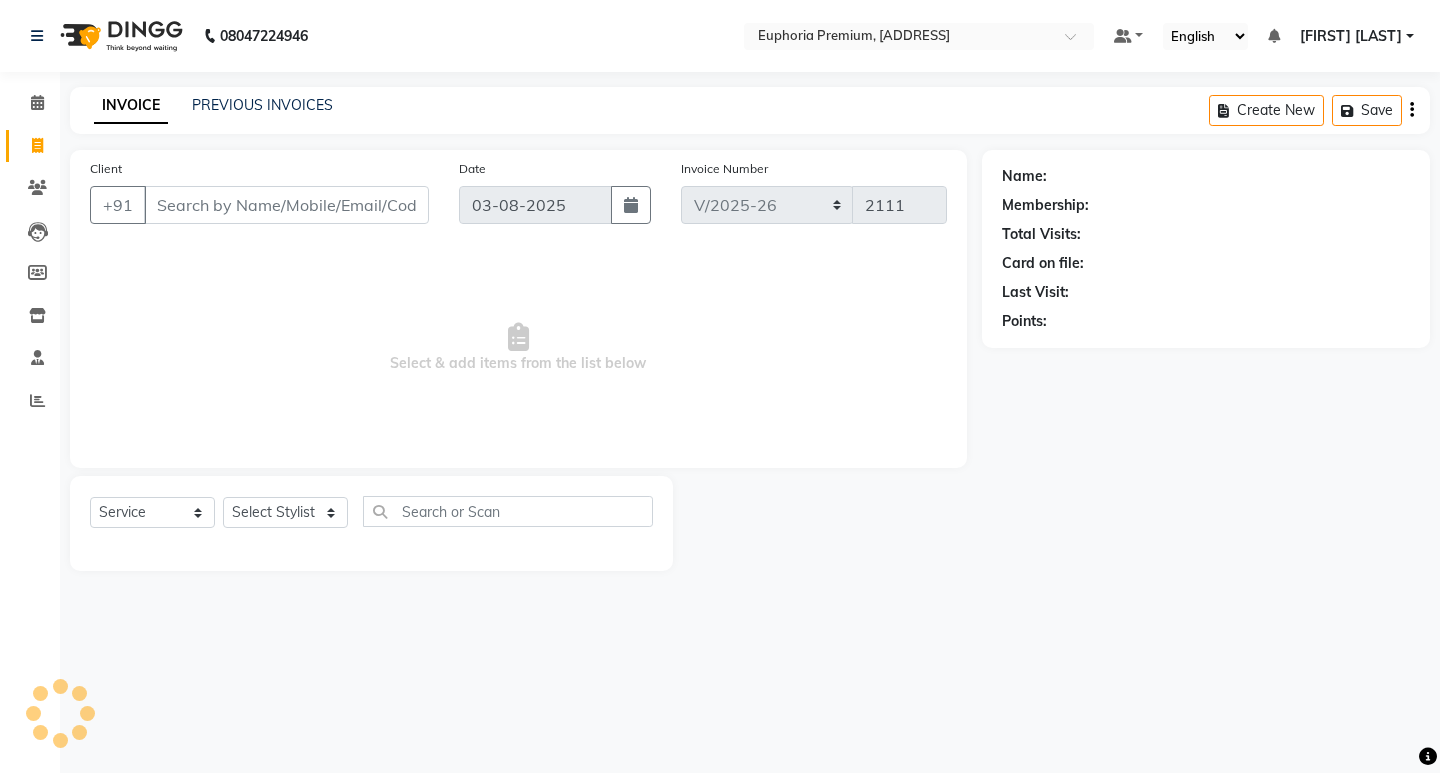 click on "INVOICE PREVIOUS INVOICES" 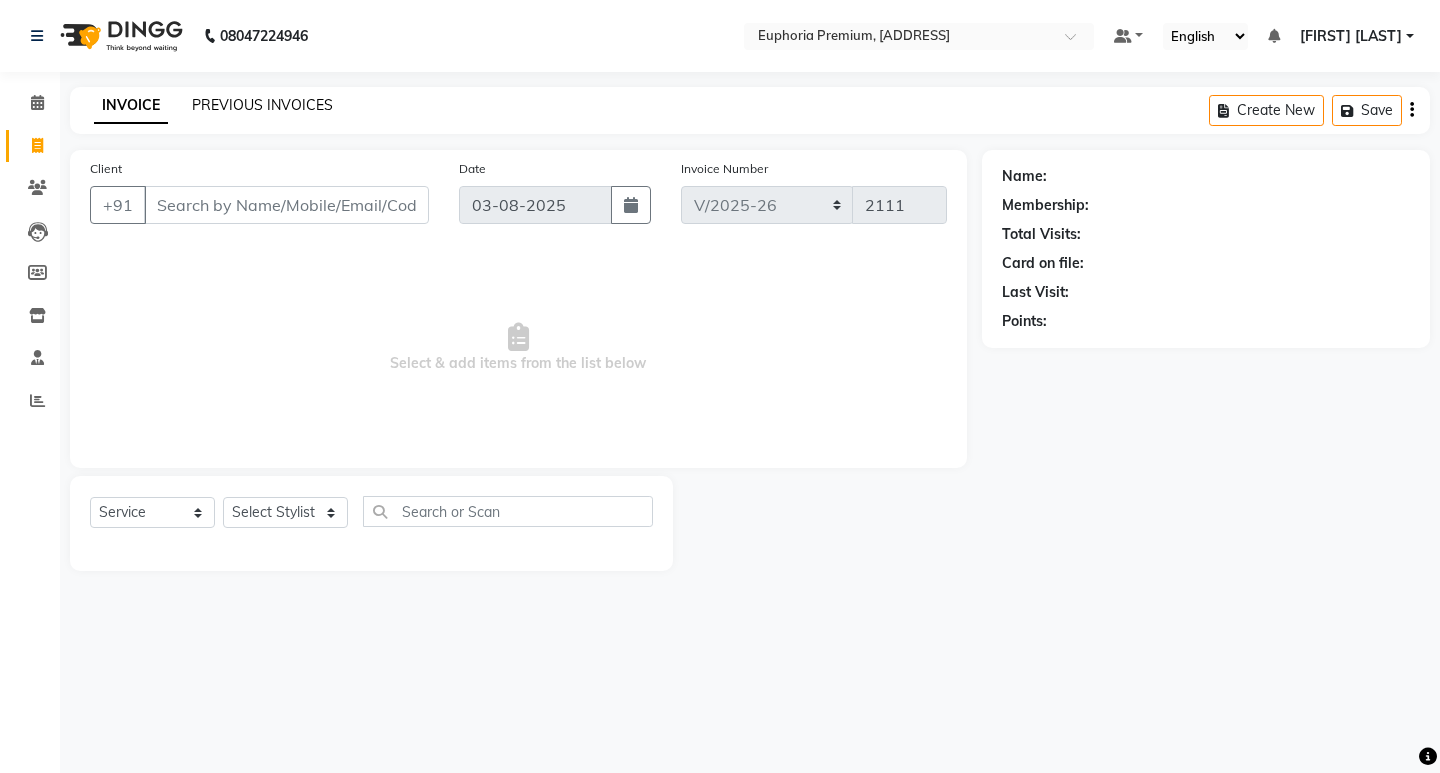 click on "PREVIOUS INVOICES" 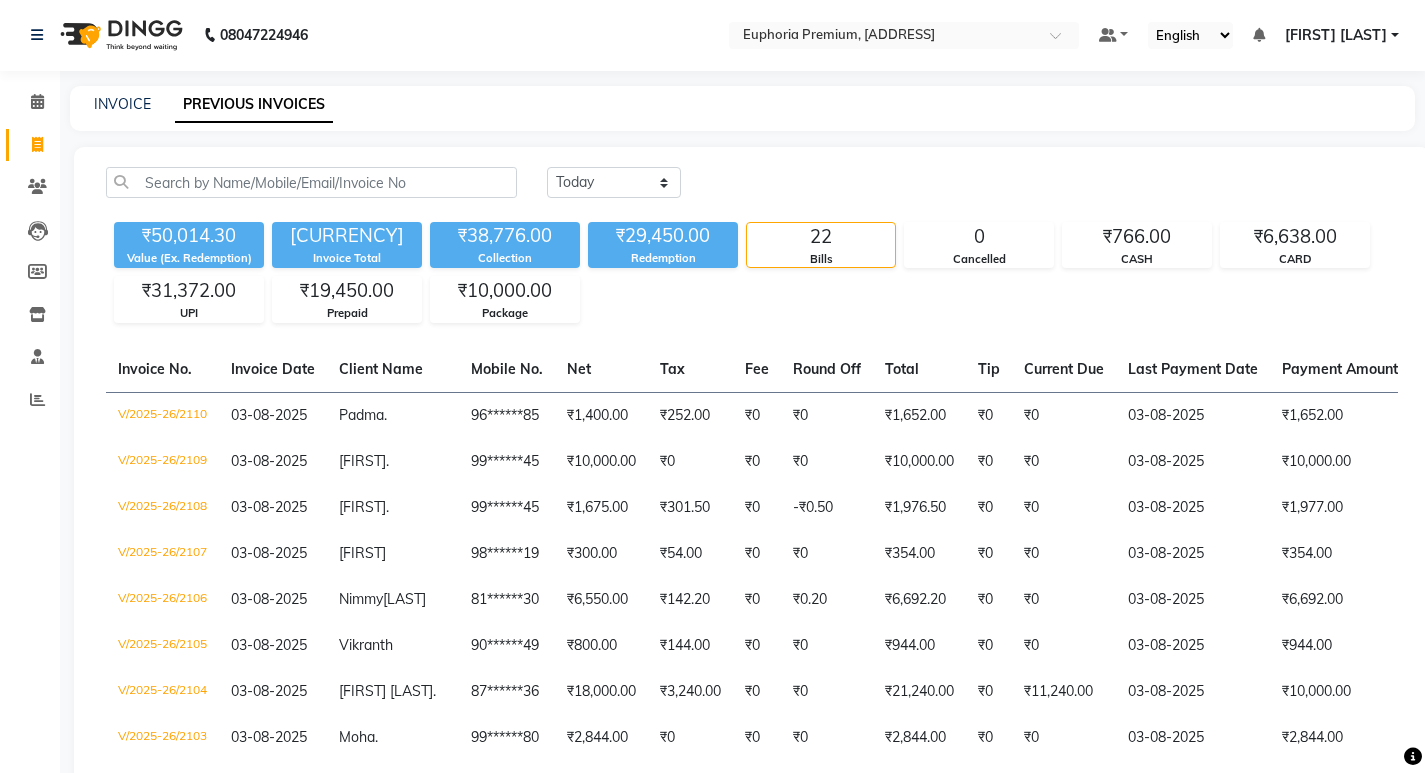 scroll, scrollTop: 0, scrollLeft: 0, axis: both 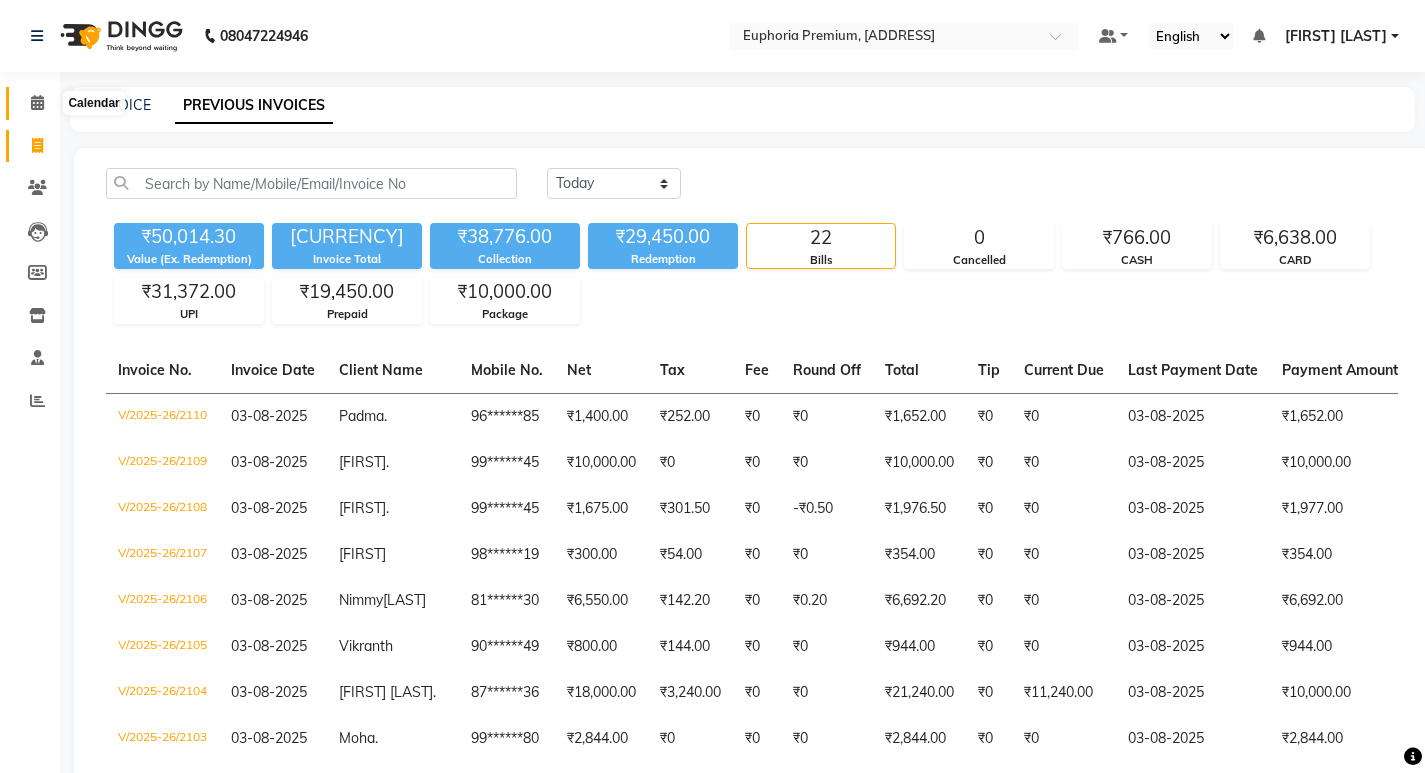 click 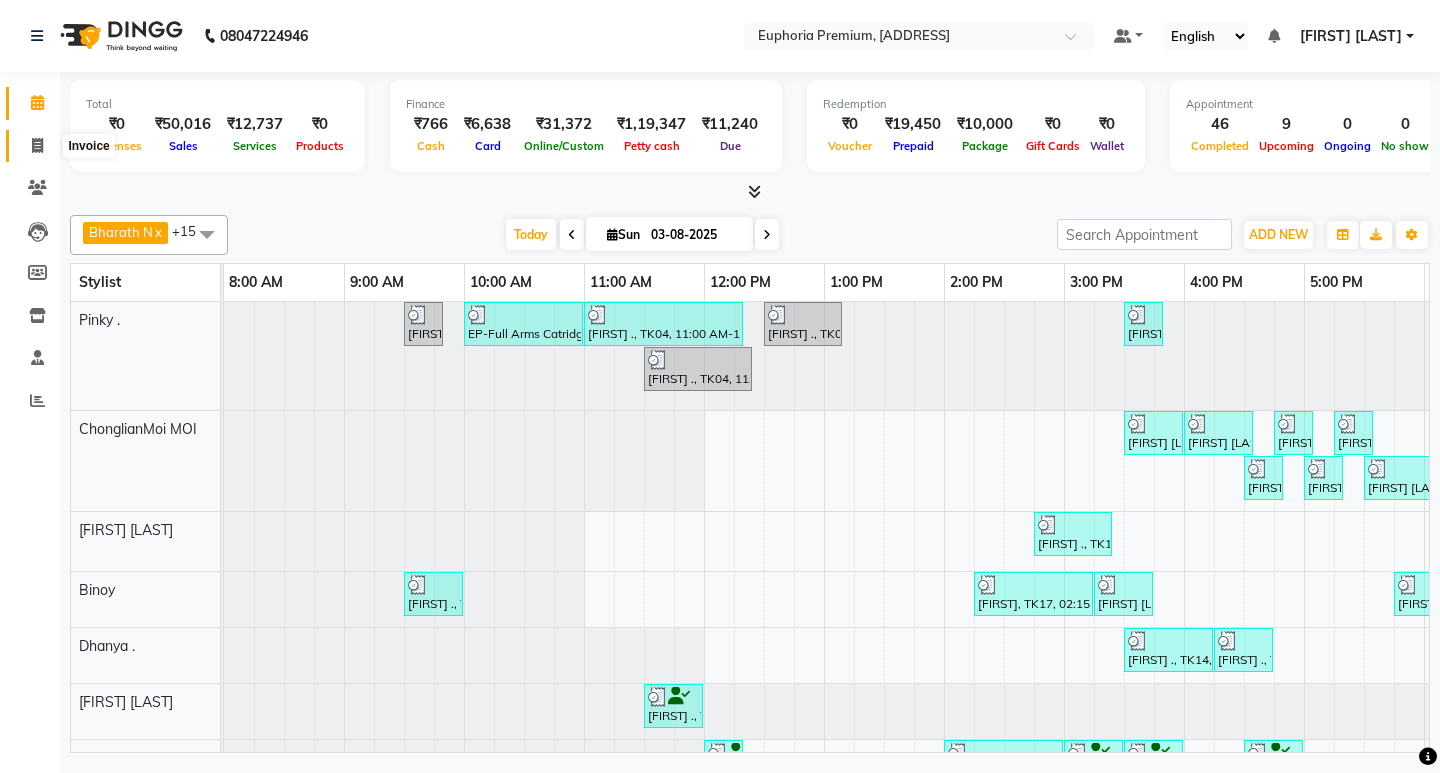 click 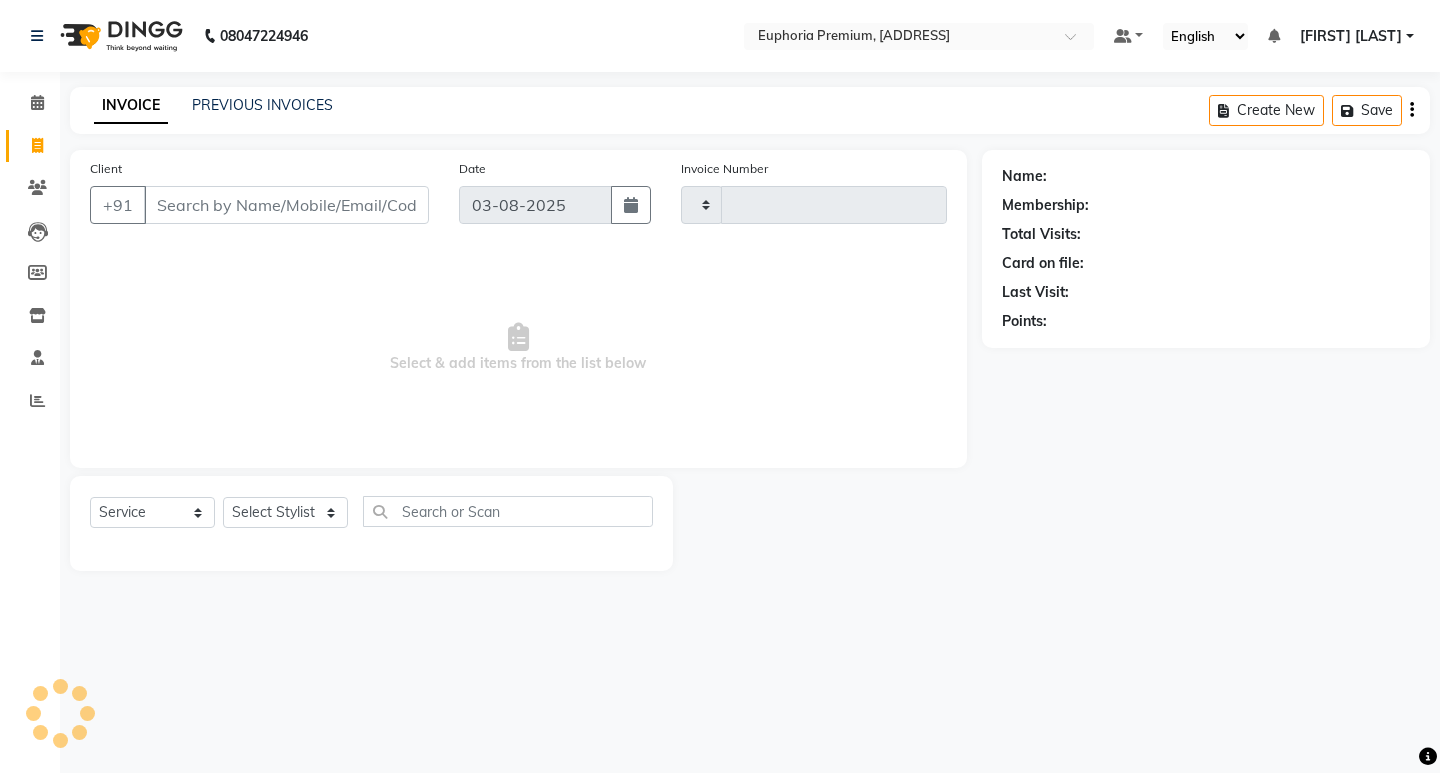 type on "2111" 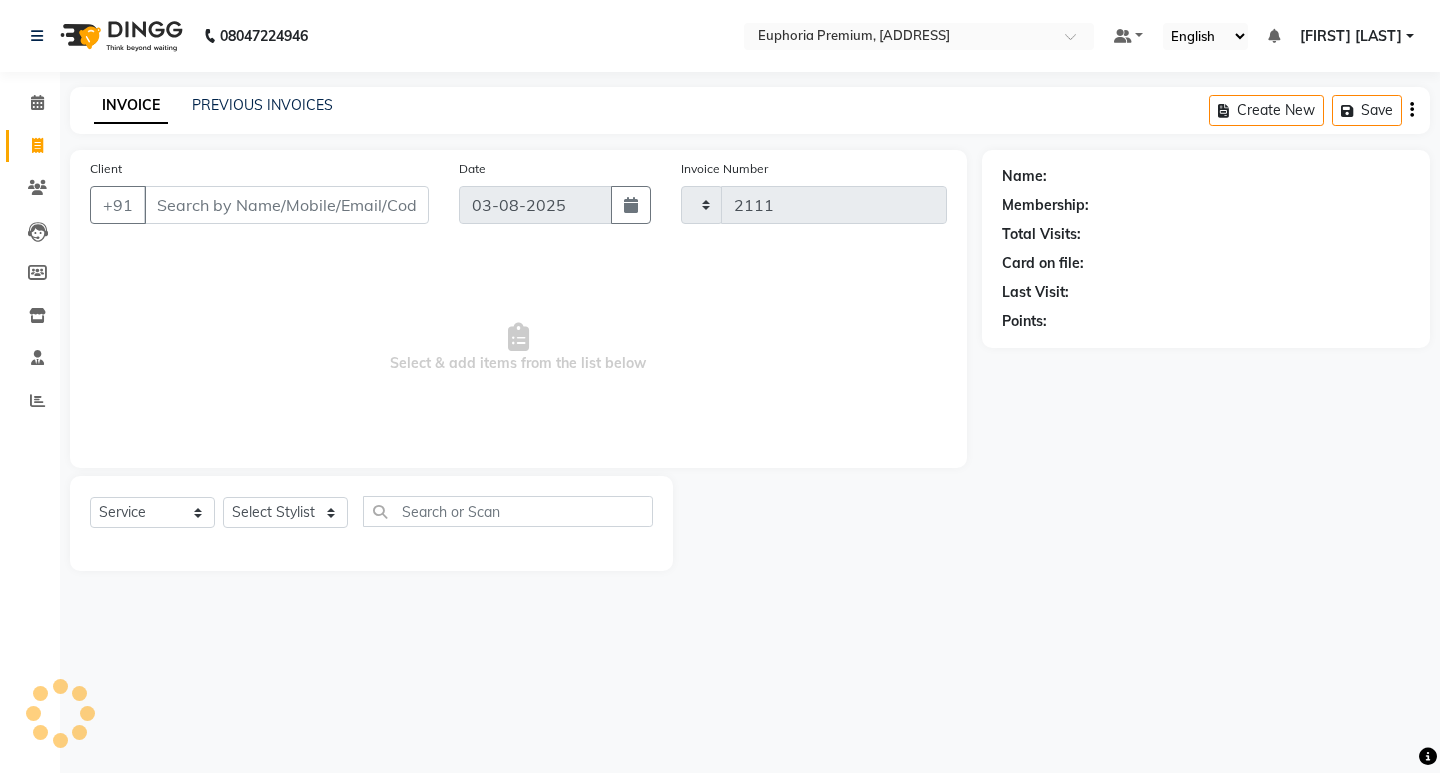 select on "7925" 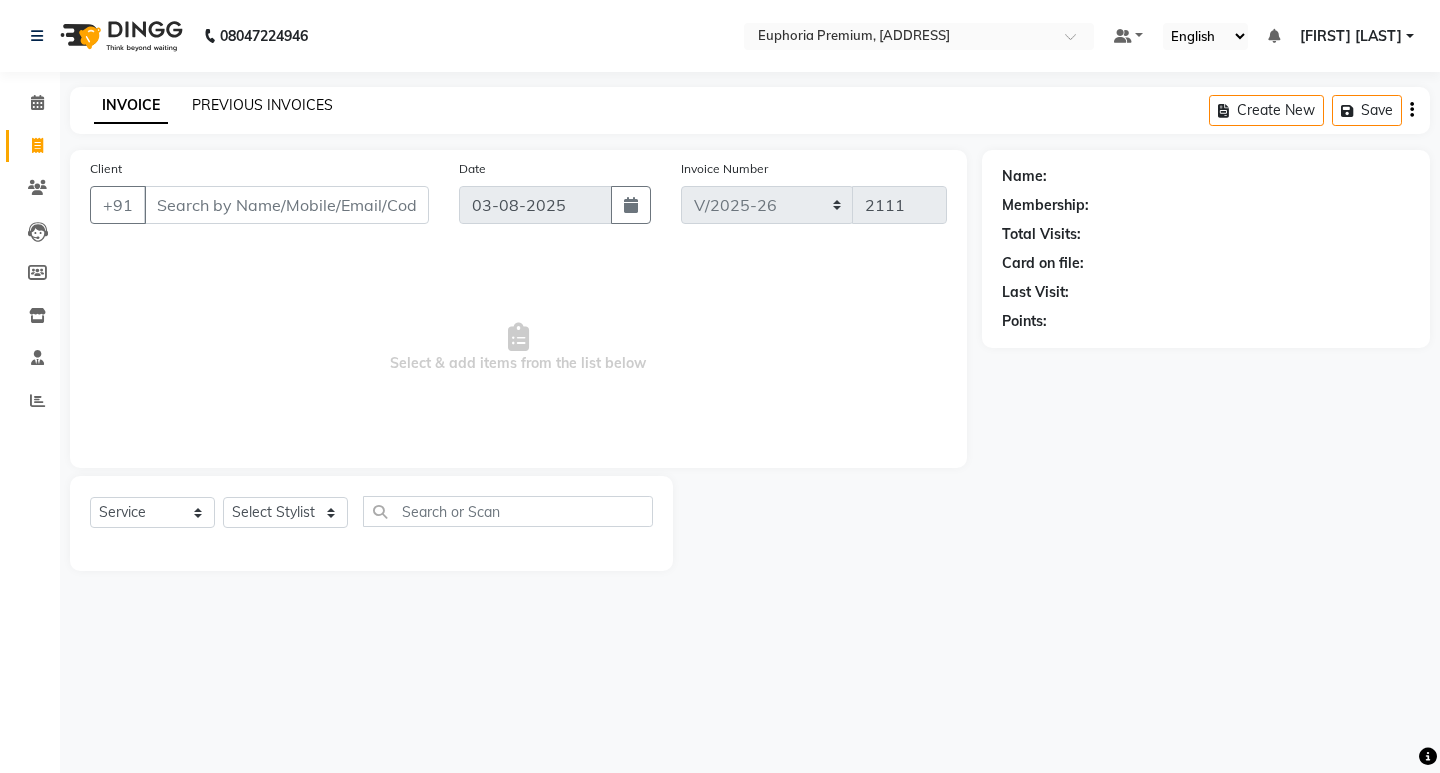click on "PREVIOUS INVOICES" 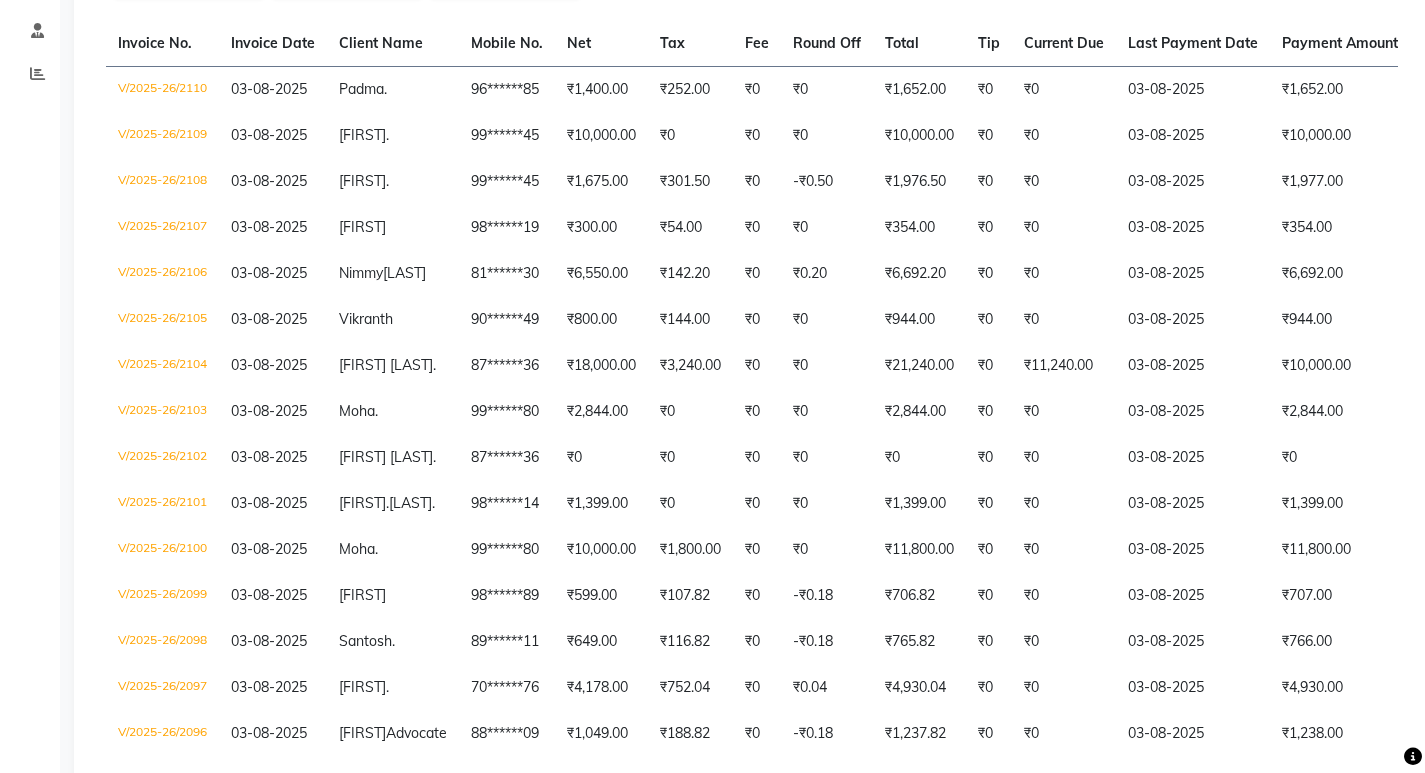 scroll, scrollTop: 0, scrollLeft: 0, axis: both 